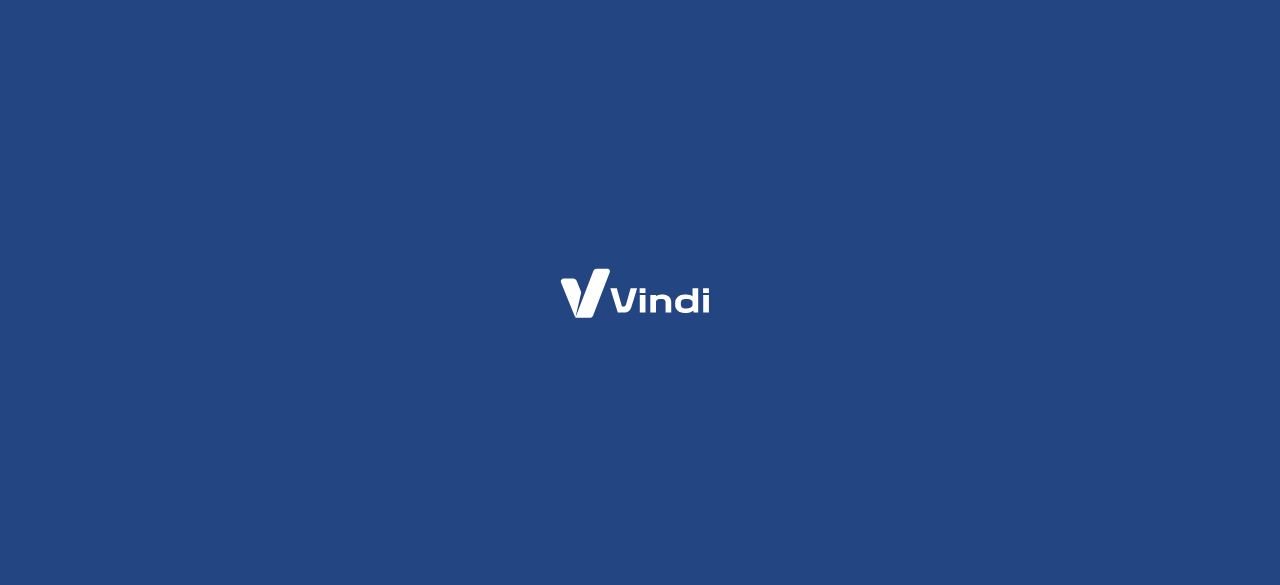 scroll, scrollTop: 0, scrollLeft: 0, axis: both 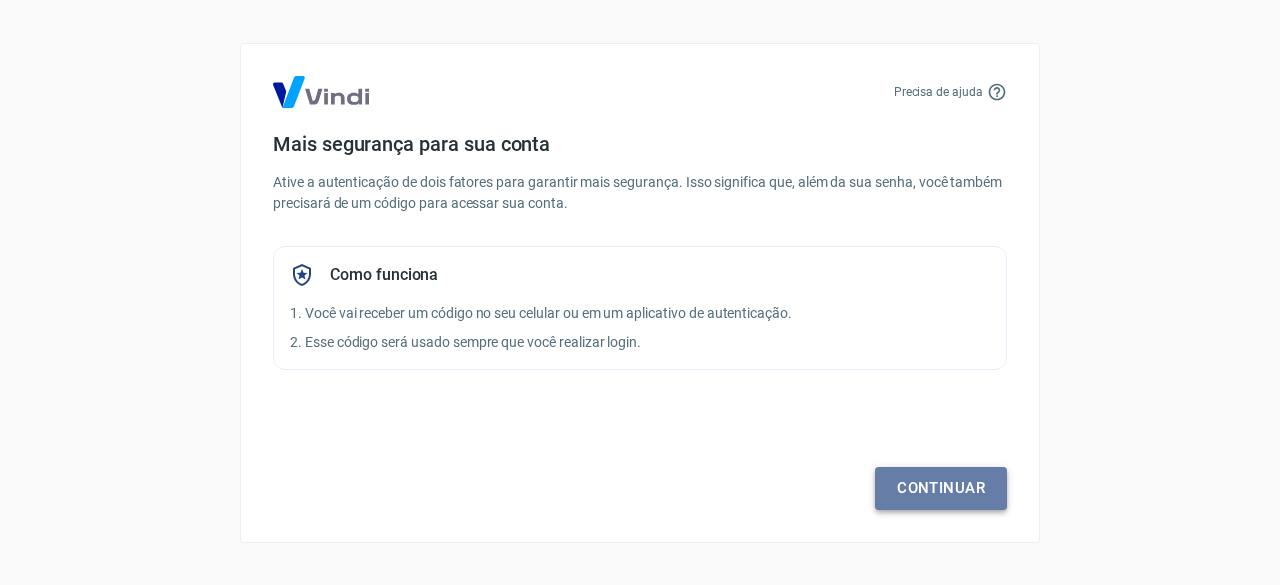 click on "Continuar" at bounding box center [941, 488] 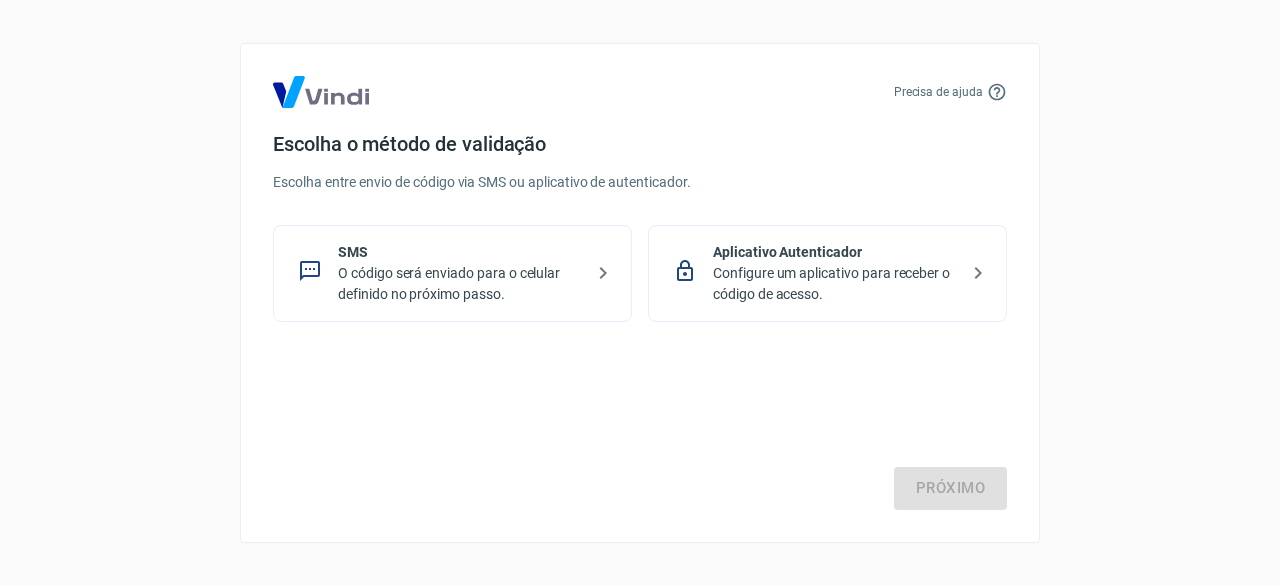 click on "O código será enviado para o celular definido no próximo passo." at bounding box center (460, 284) 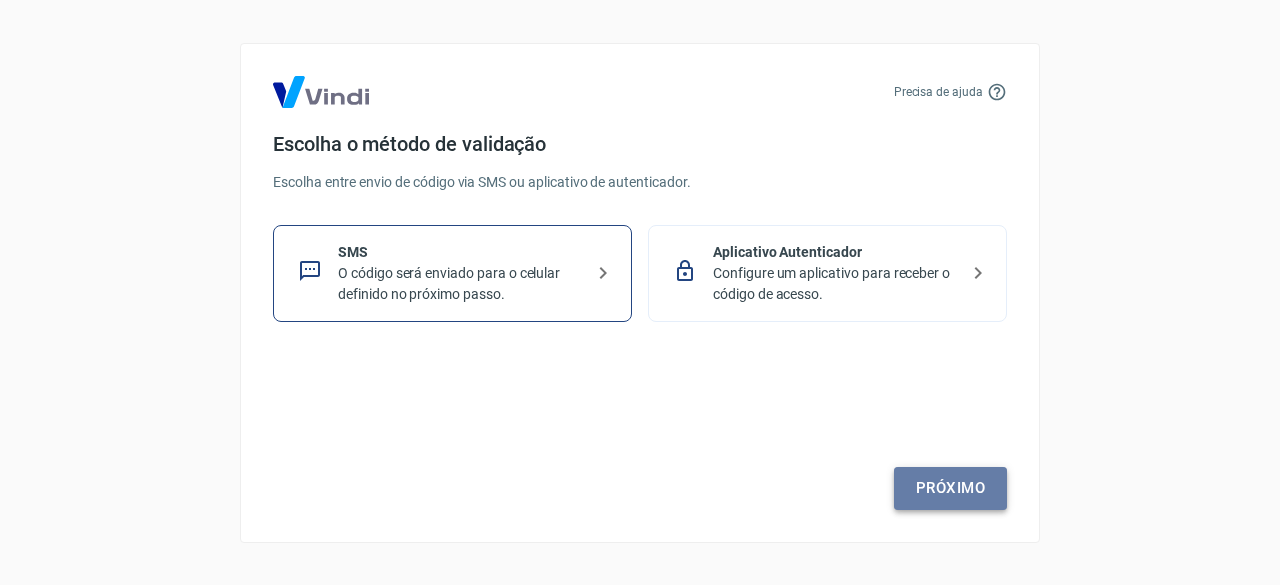 click on "Próximo" at bounding box center (950, 488) 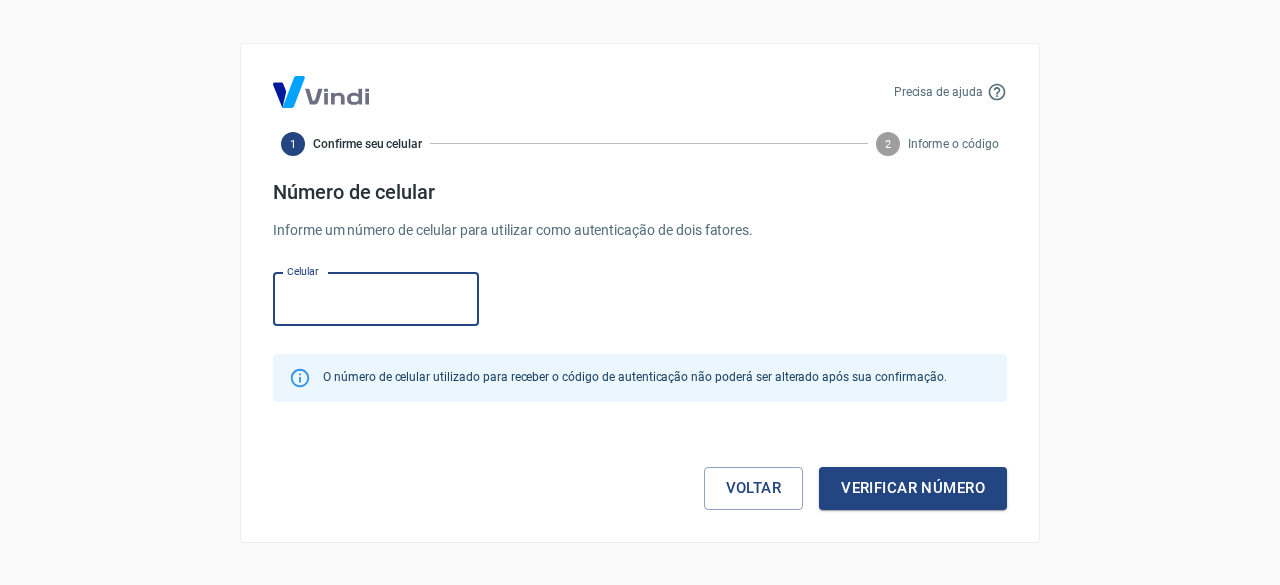 click on "Celular" at bounding box center [376, 299] 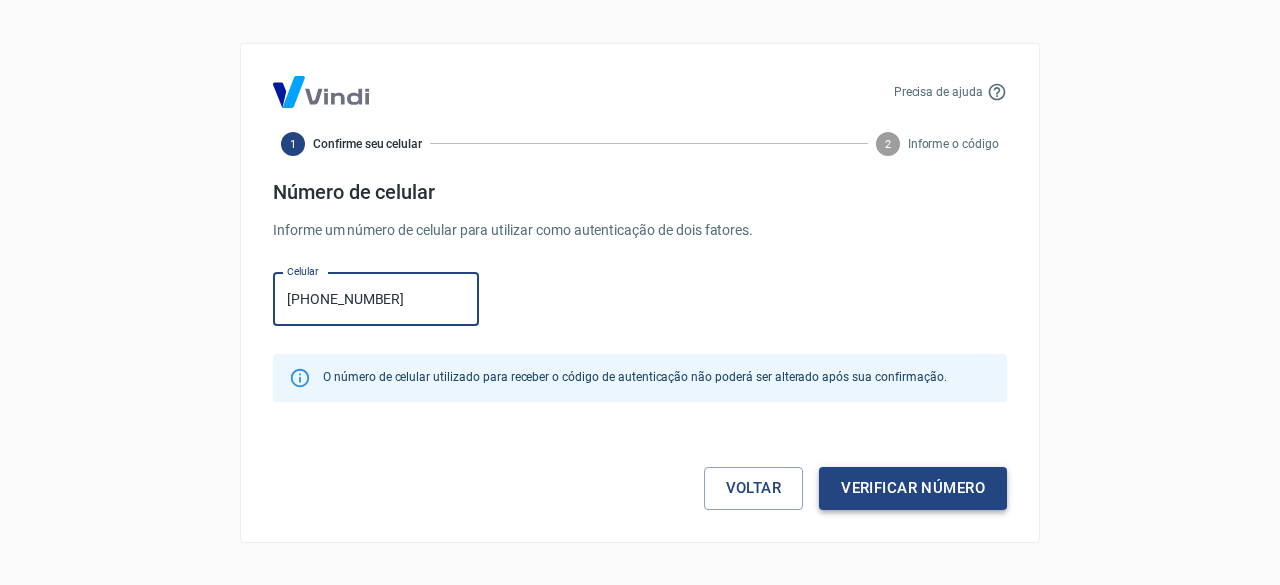 type on "(44) 92000-6035" 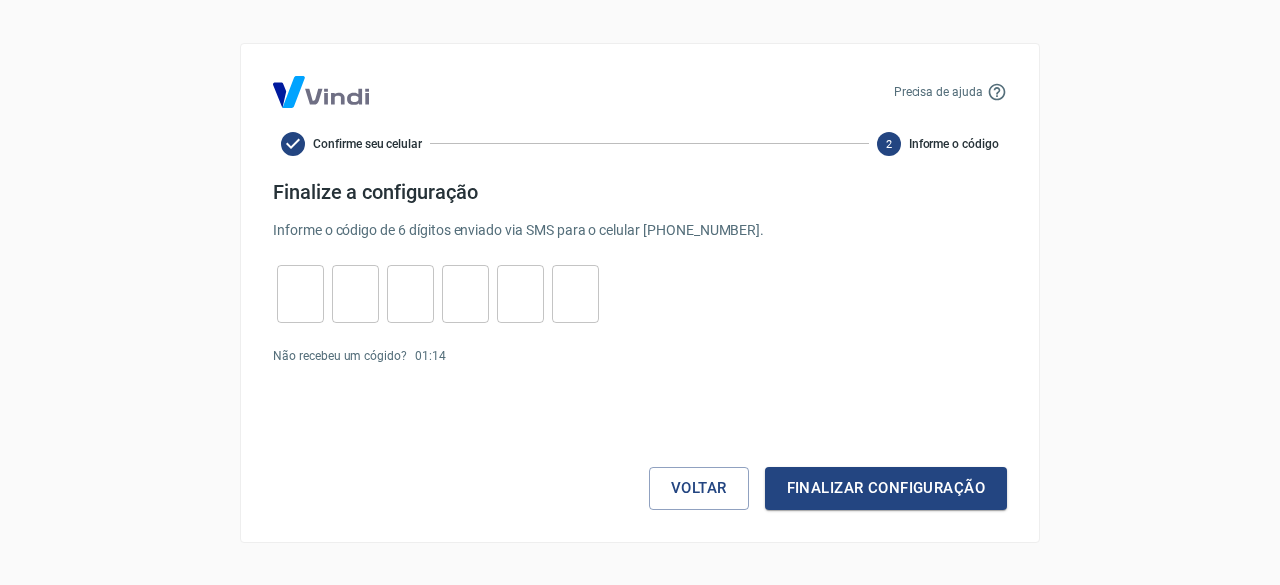 click at bounding box center (300, 293) 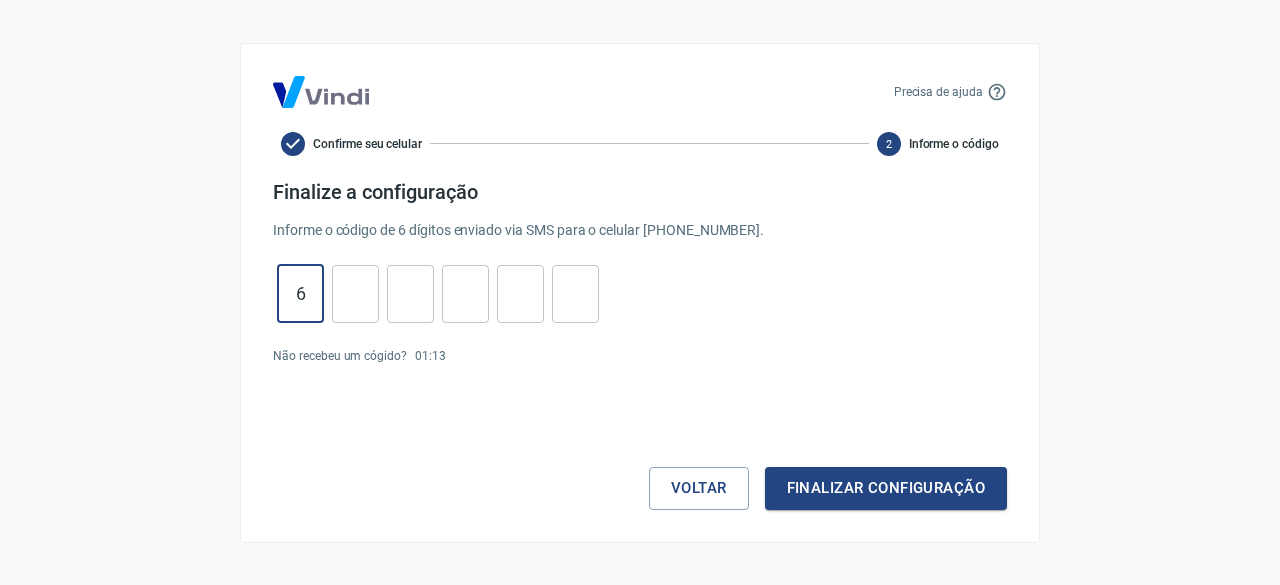 type on "6" 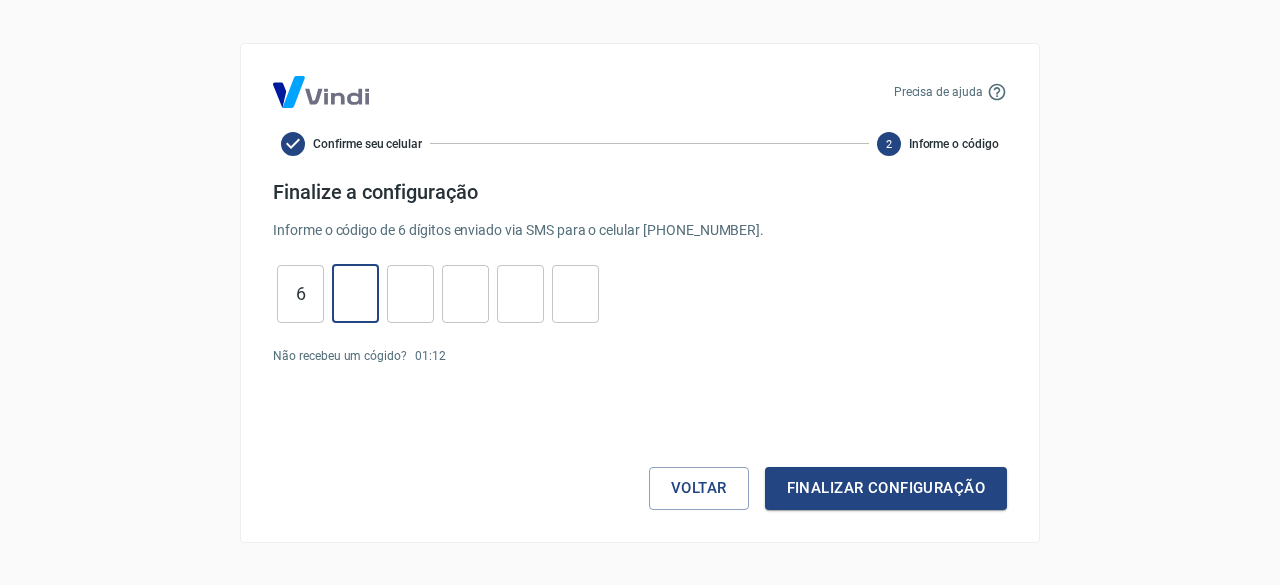 type on "7" 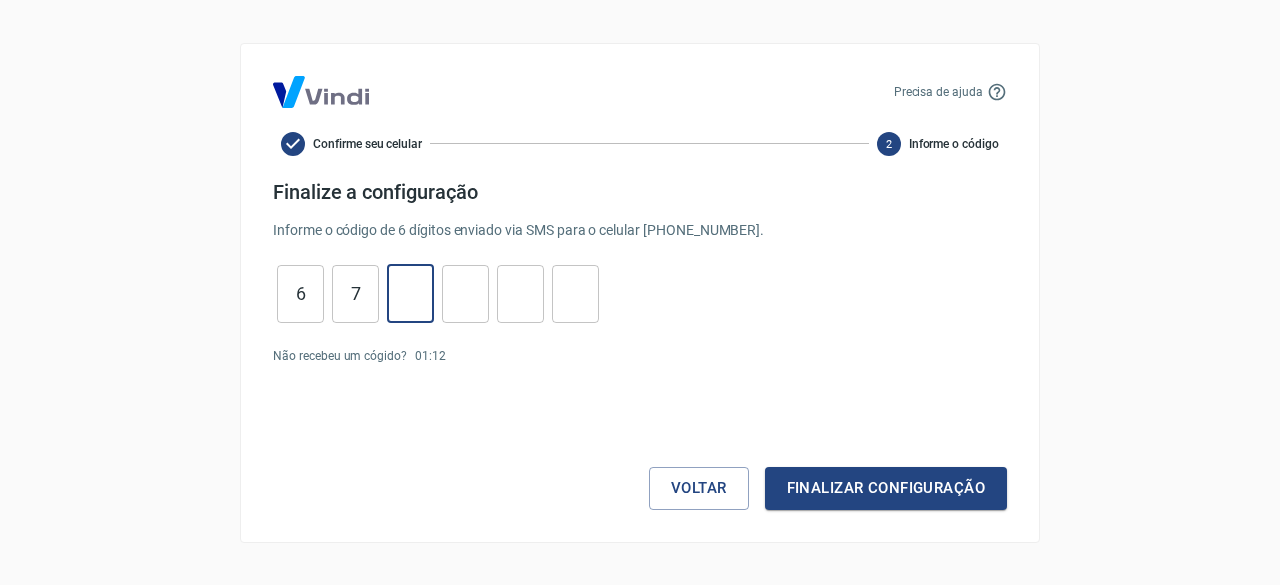 type on "5" 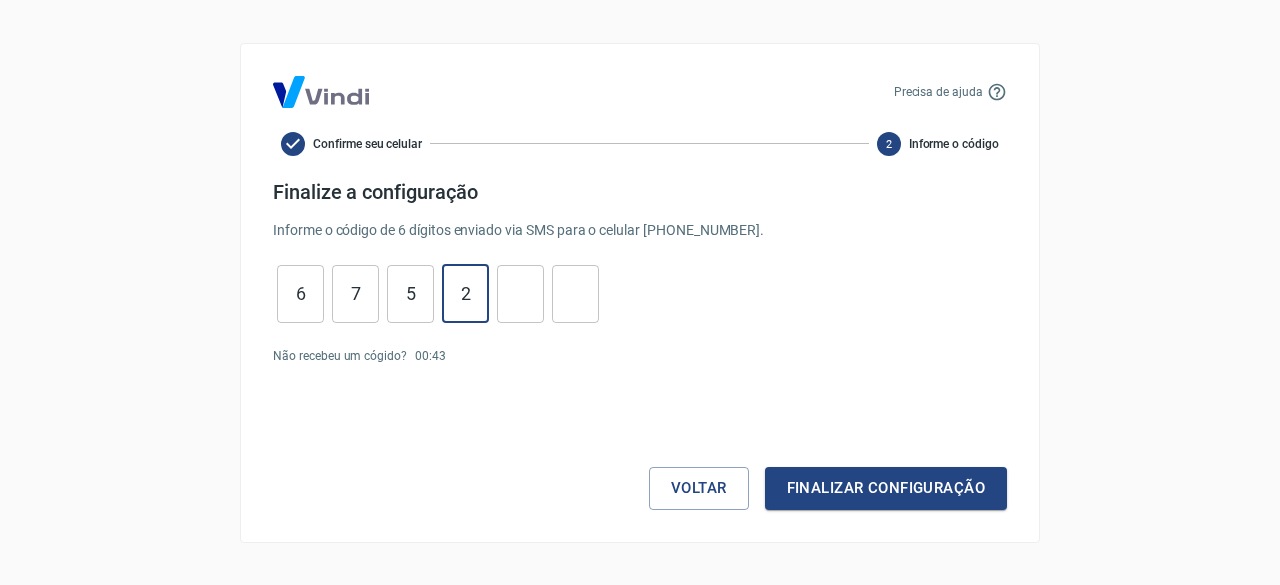 type on "2" 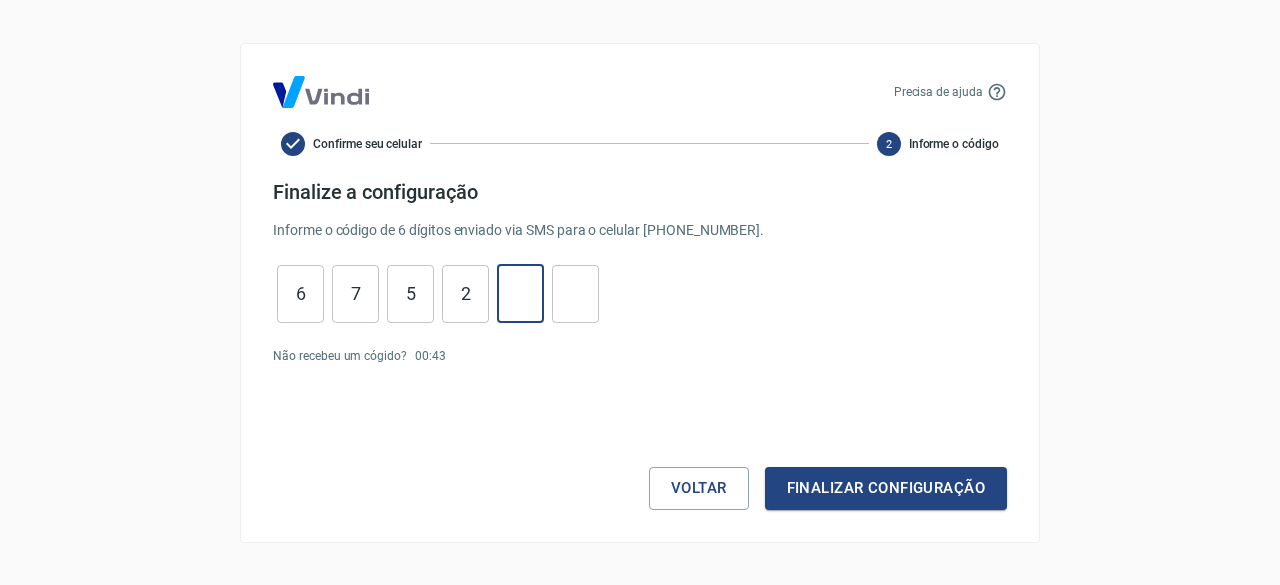 type on "2" 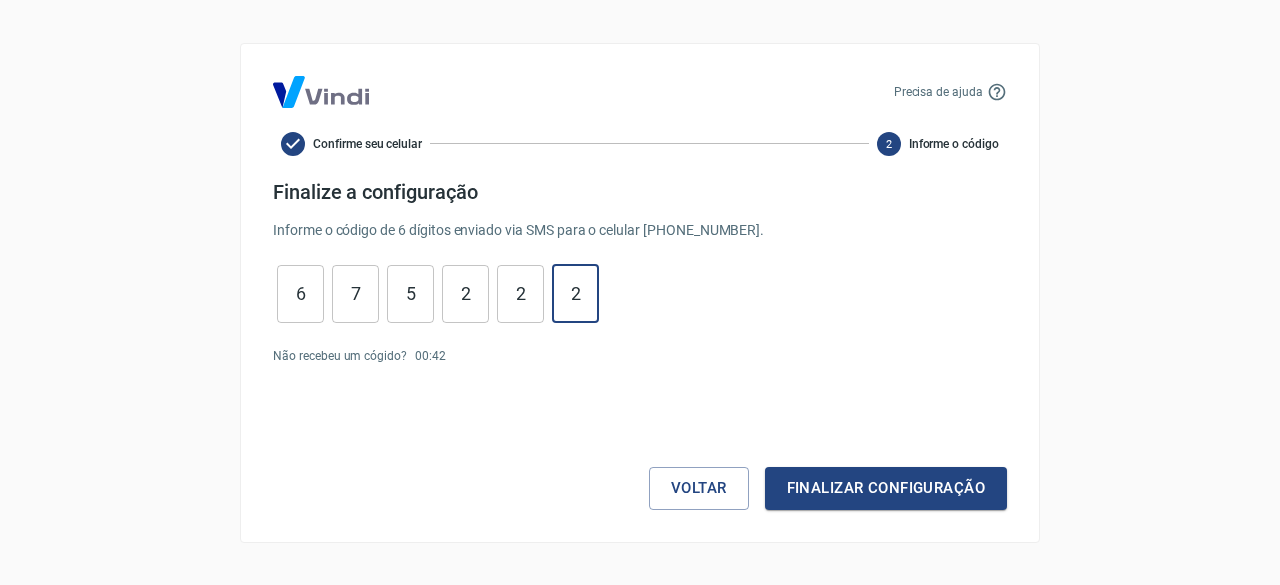 type on "2" 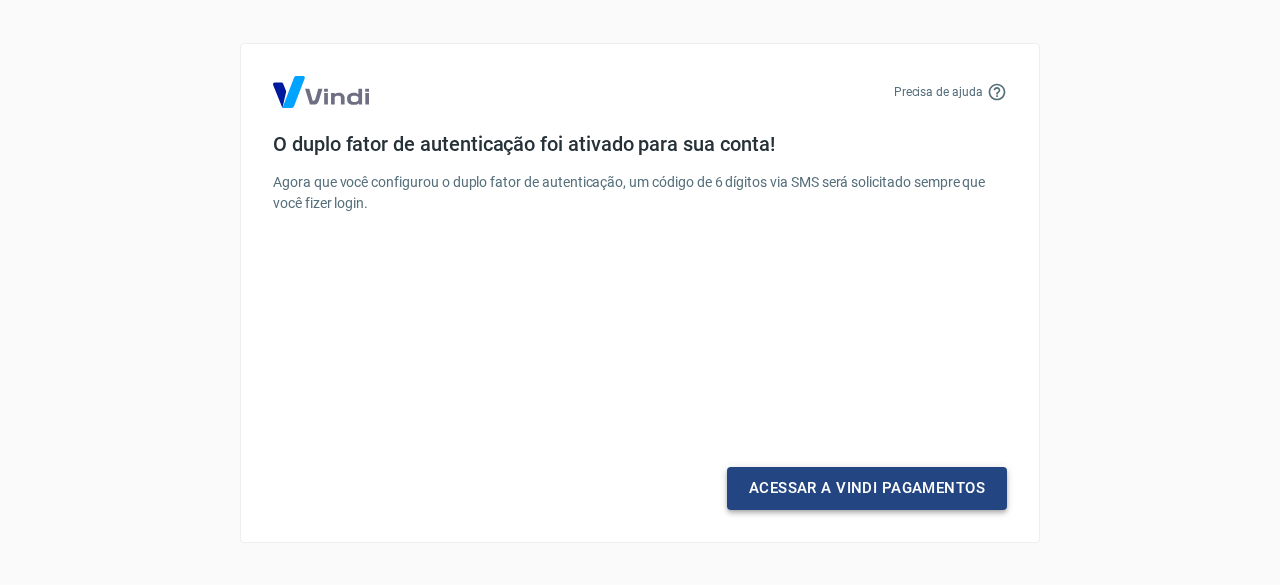 click on "Acessar a Vindi Pagamentos" at bounding box center [867, 488] 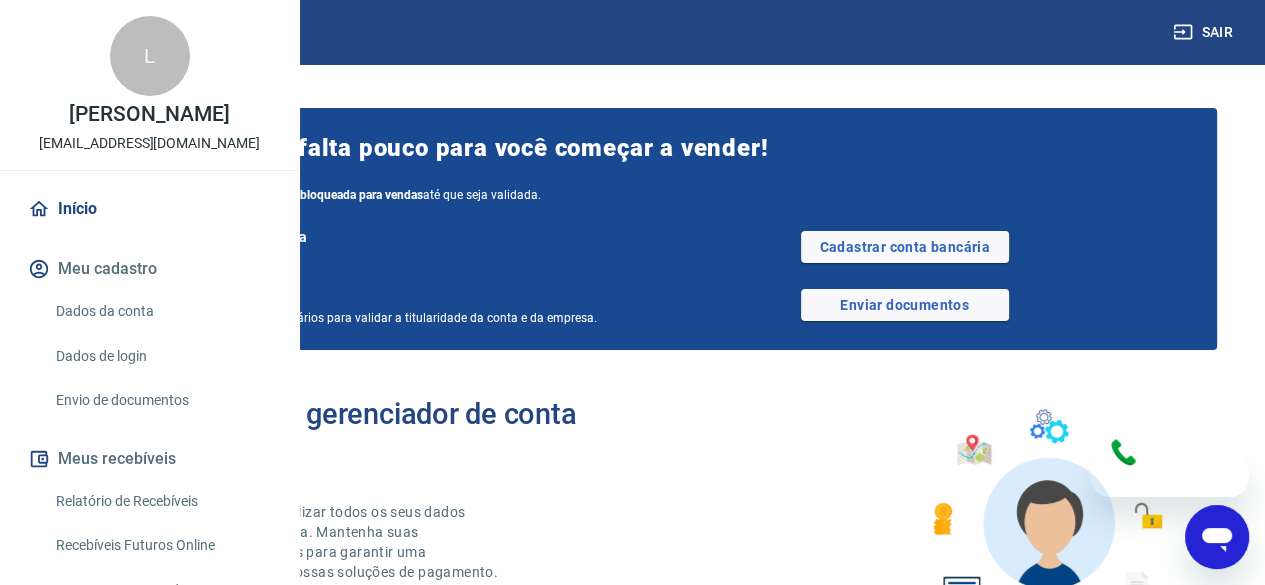 scroll, scrollTop: 0, scrollLeft: 0, axis: both 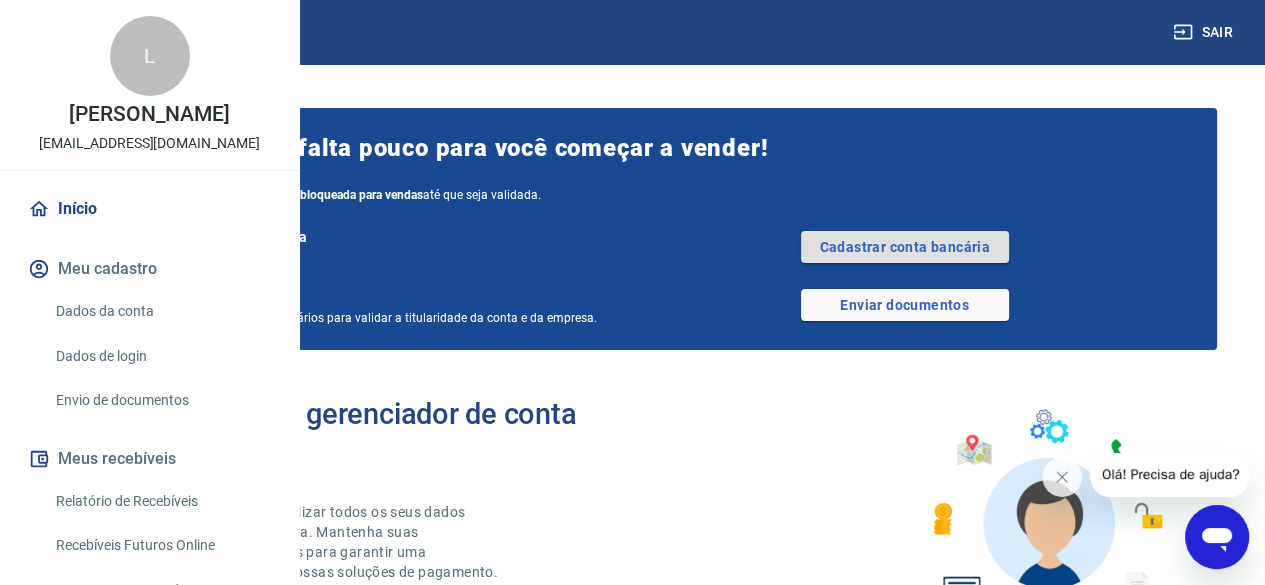 click on "Cadastrar conta bancária" at bounding box center (905, 247) 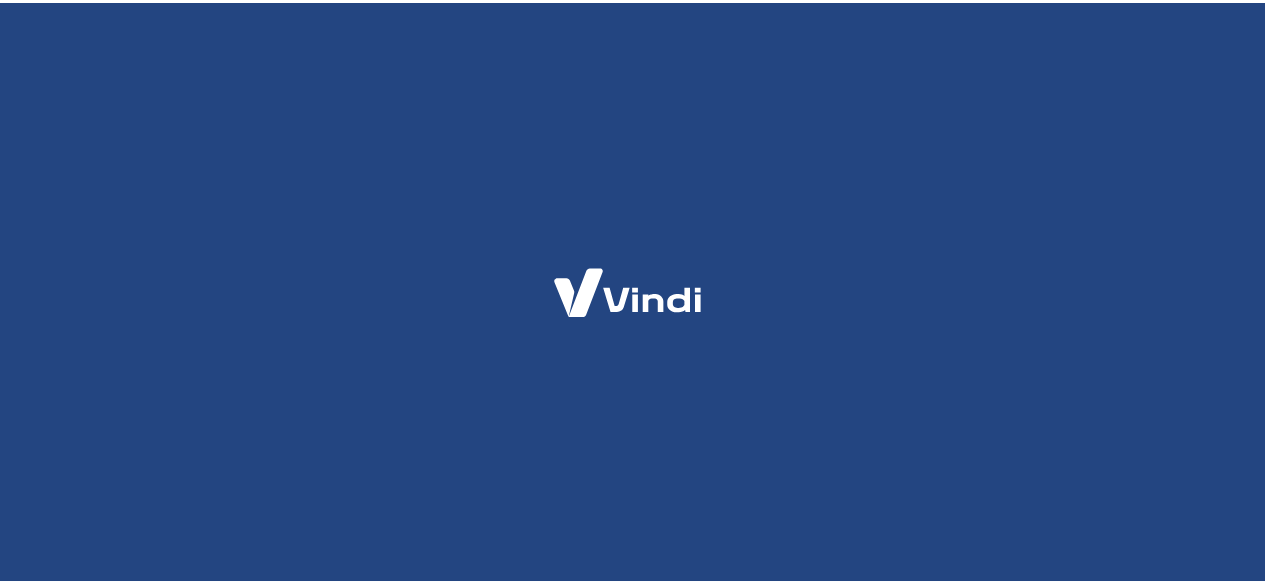 scroll, scrollTop: 0, scrollLeft: 0, axis: both 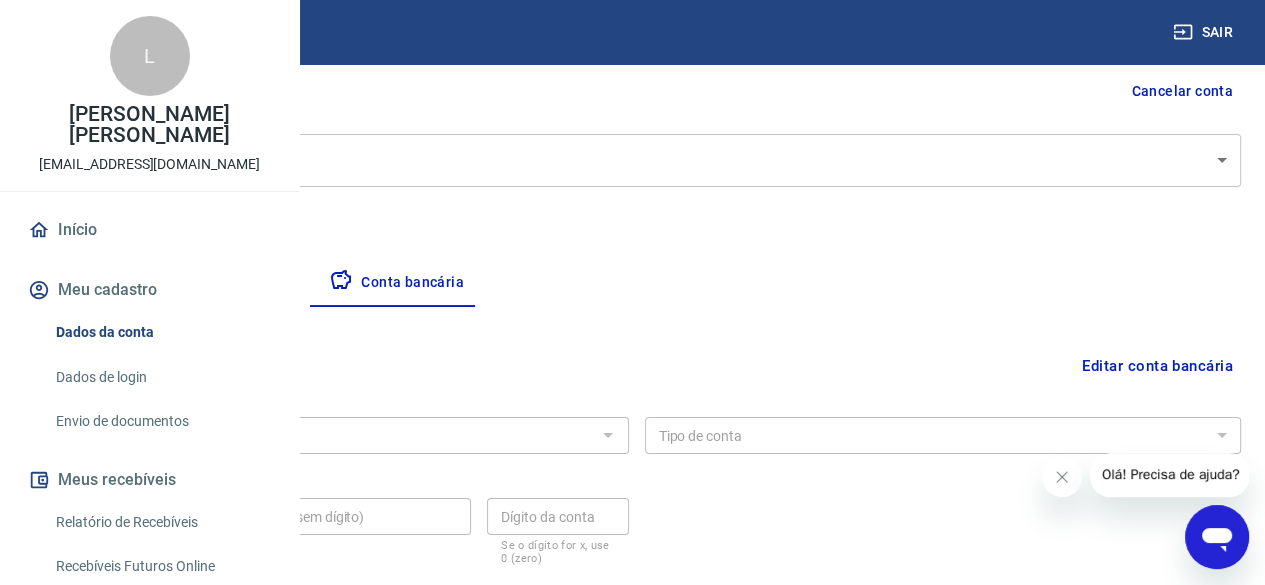 click on "Editar conta bancária" at bounding box center [636, 366] 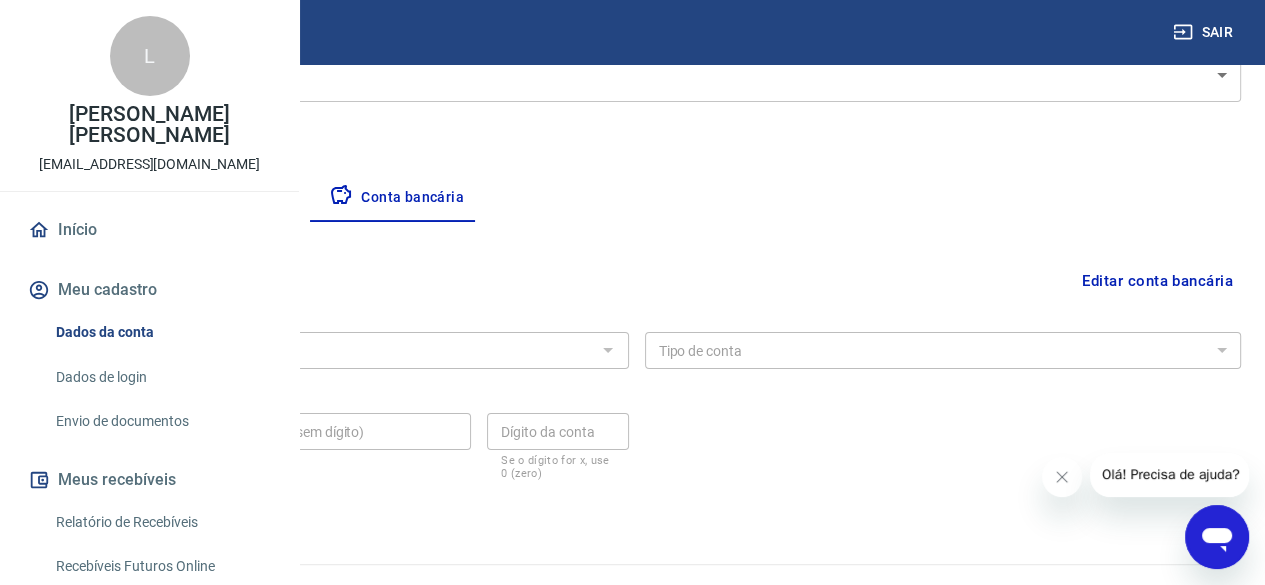 scroll, scrollTop: 325, scrollLeft: 0, axis: vertical 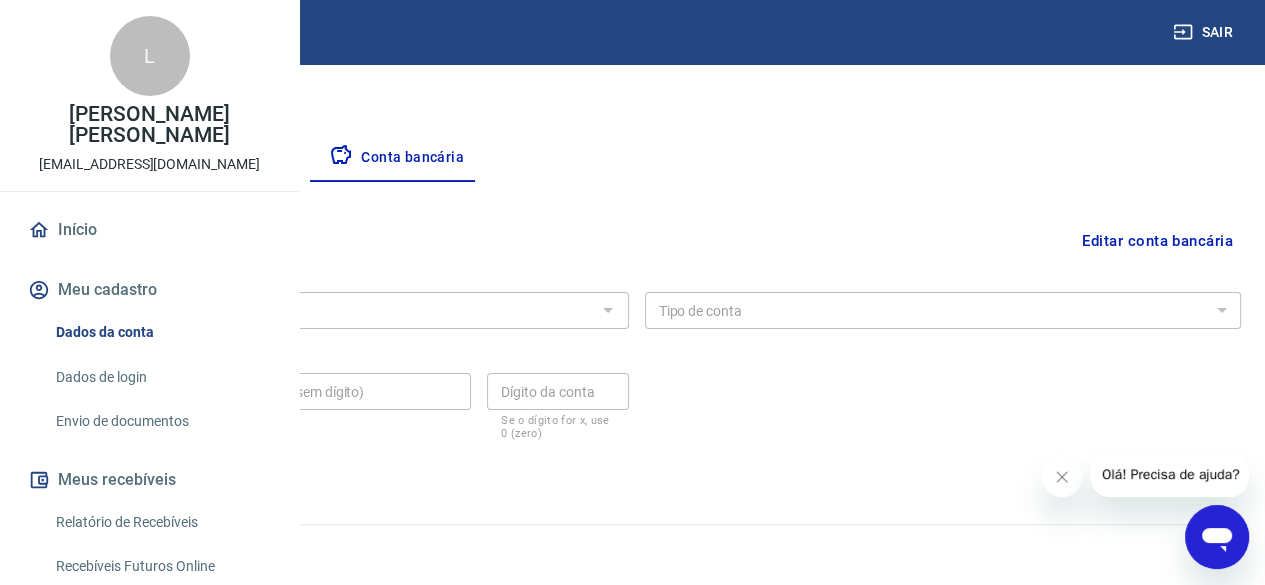click on "Editar conta bancária" at bounding box center [1157, 241] 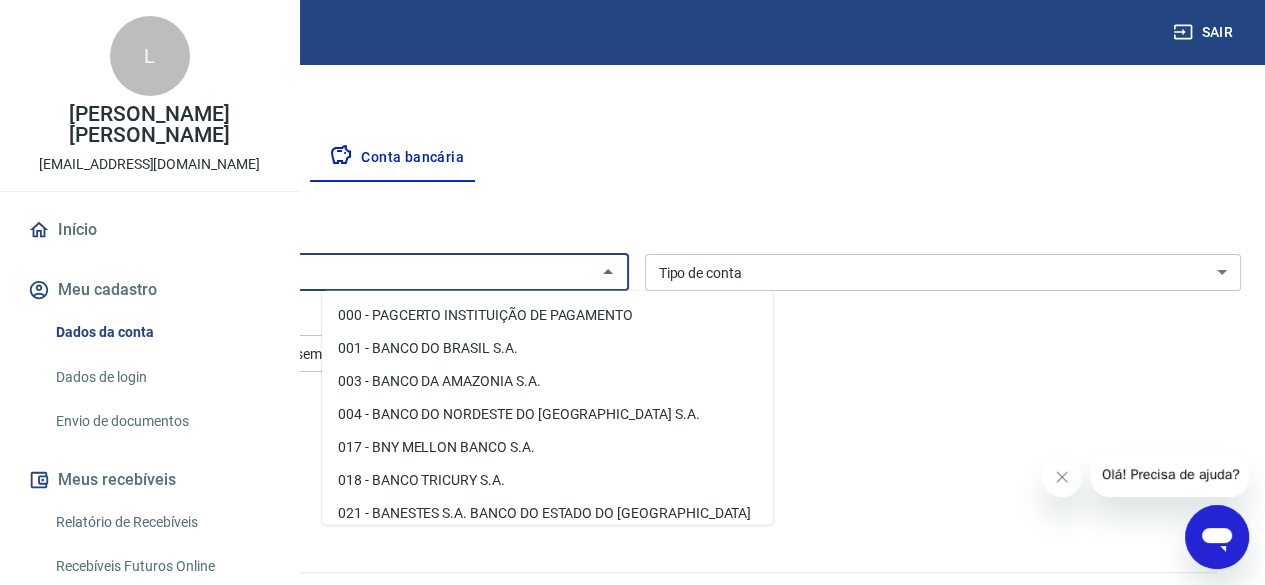 click on "Banco" at bounding box center [314, 272] 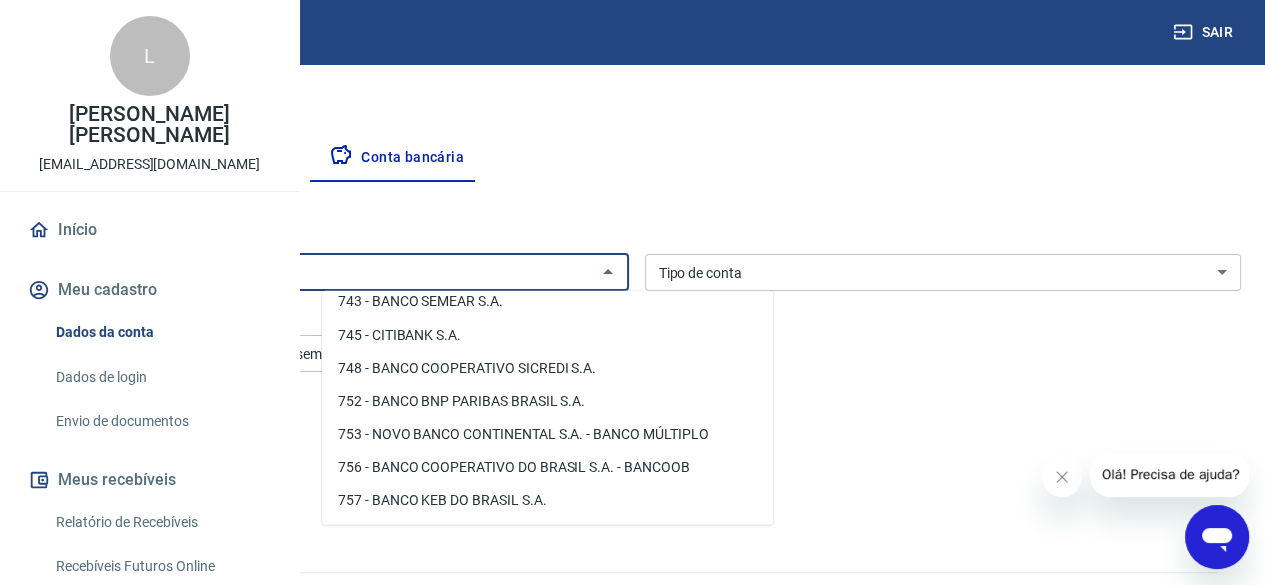 scroll, scrollTop: 3166, scrollLeft: 0, axis: vertical 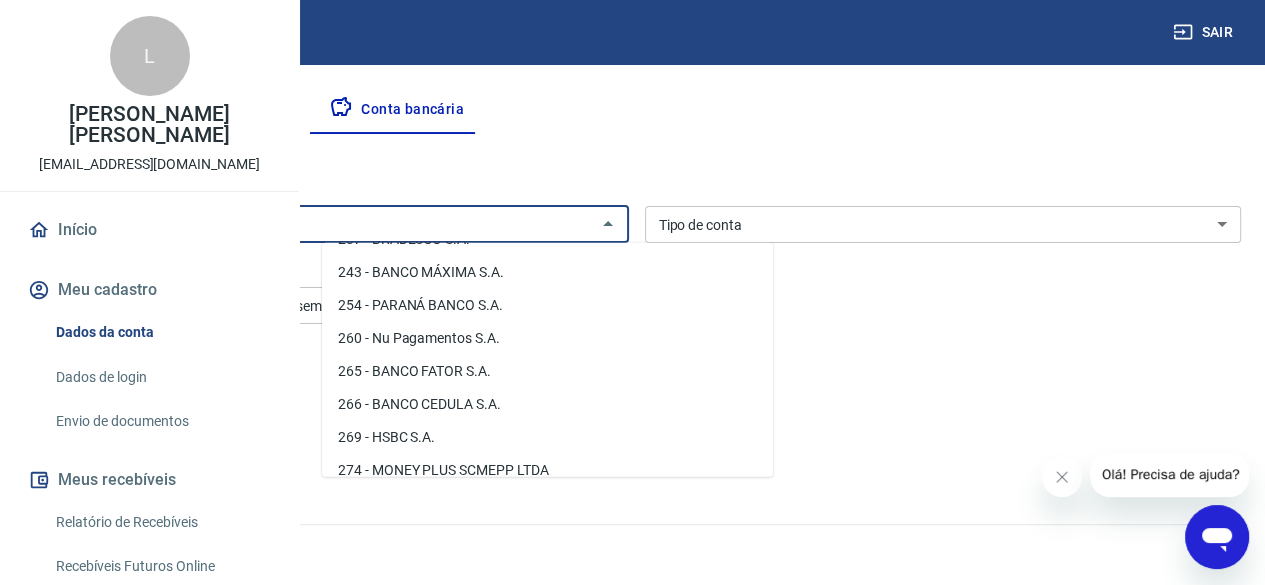 click on "260 - Nu Pagamentos S.A." at bounding box center [547, 339] 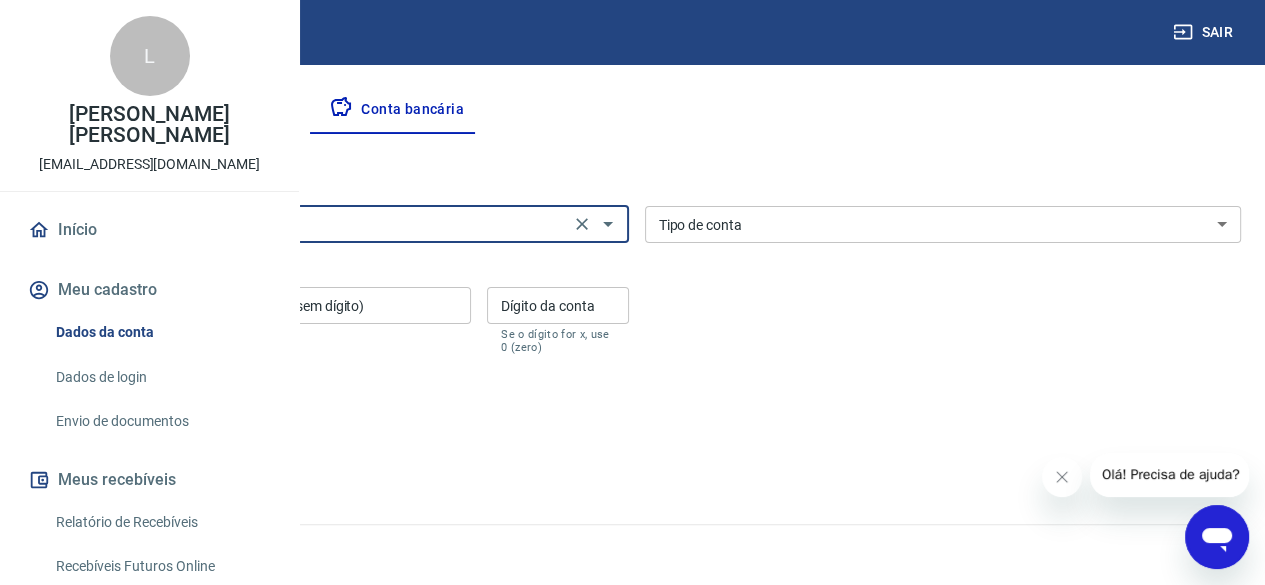 click on "Conta Corrente Conta Poupança" at bounding box center (943, 224) 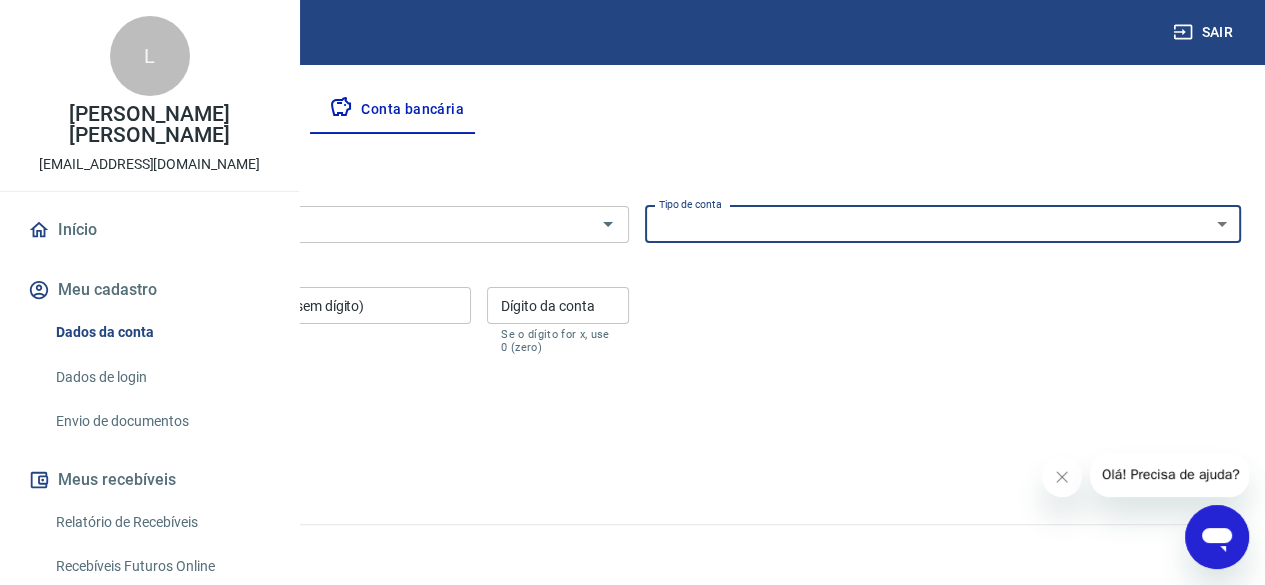 select on "1" 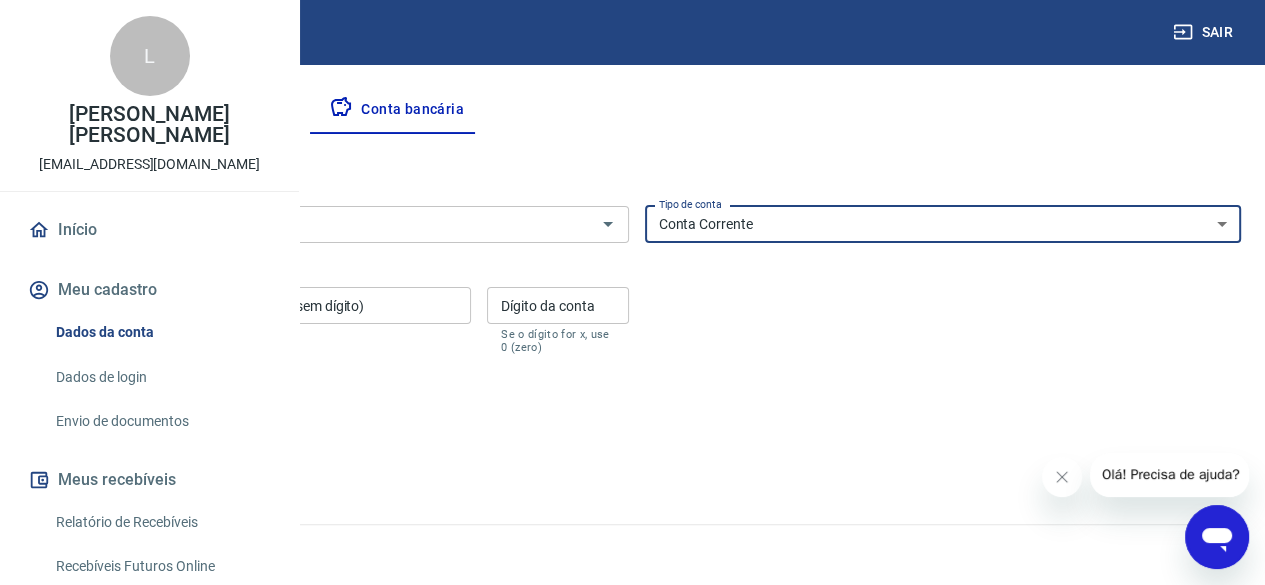 click on "Conta Corrente Conta Poupança" at bounding box center [943, 224] 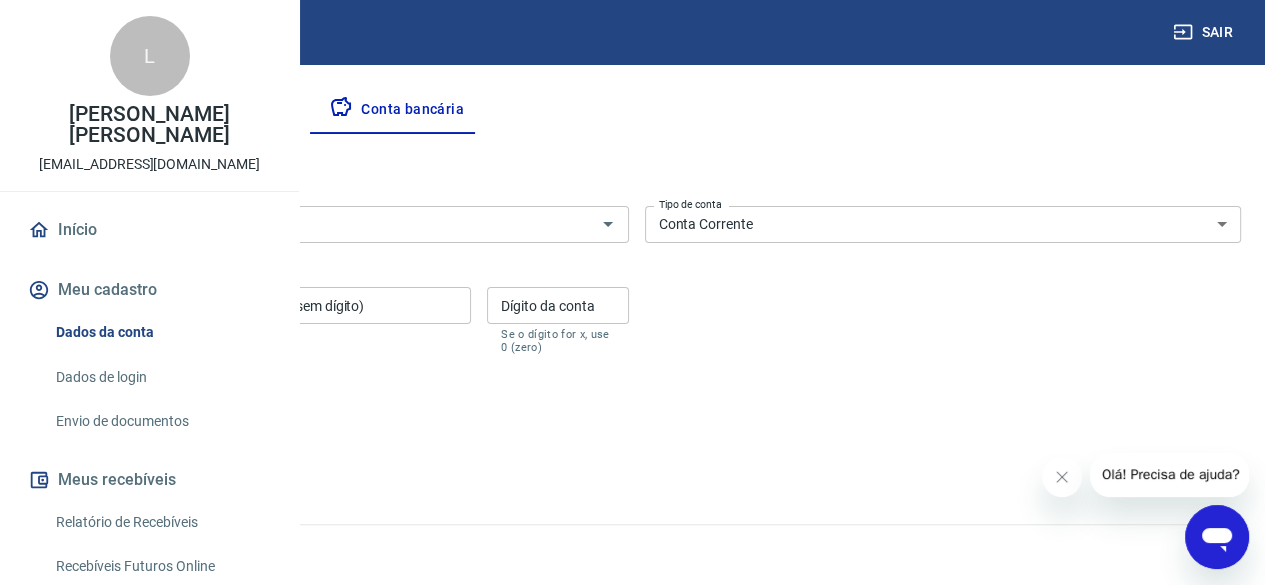 click on "Agência (sem dígito)" at bounding box center [126, 305] 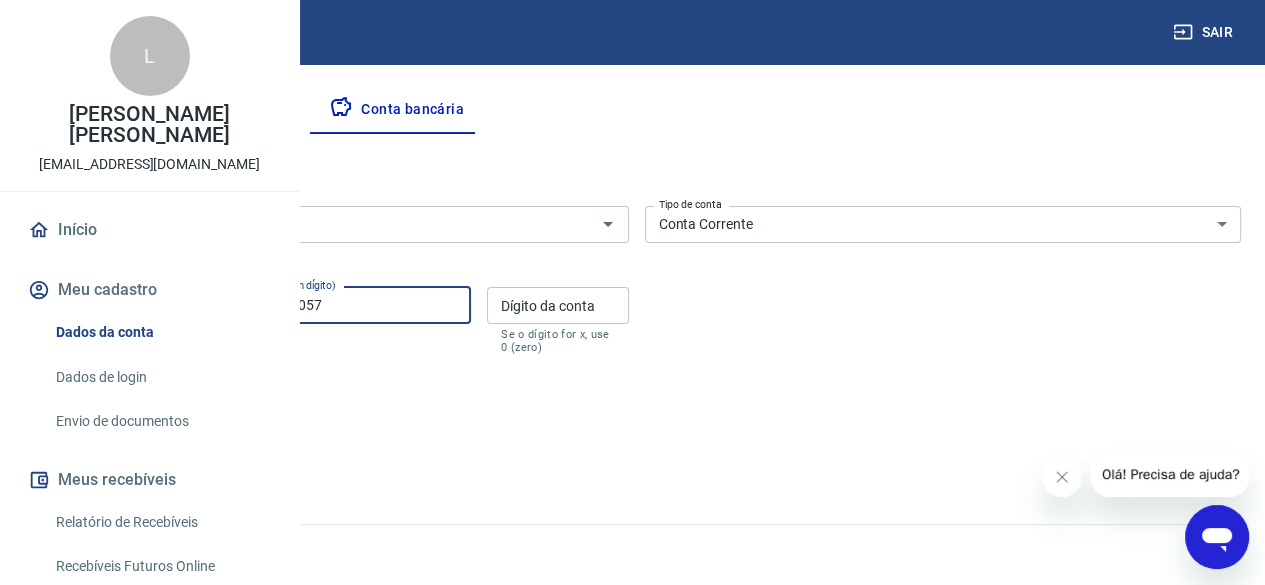 type on "728330057" 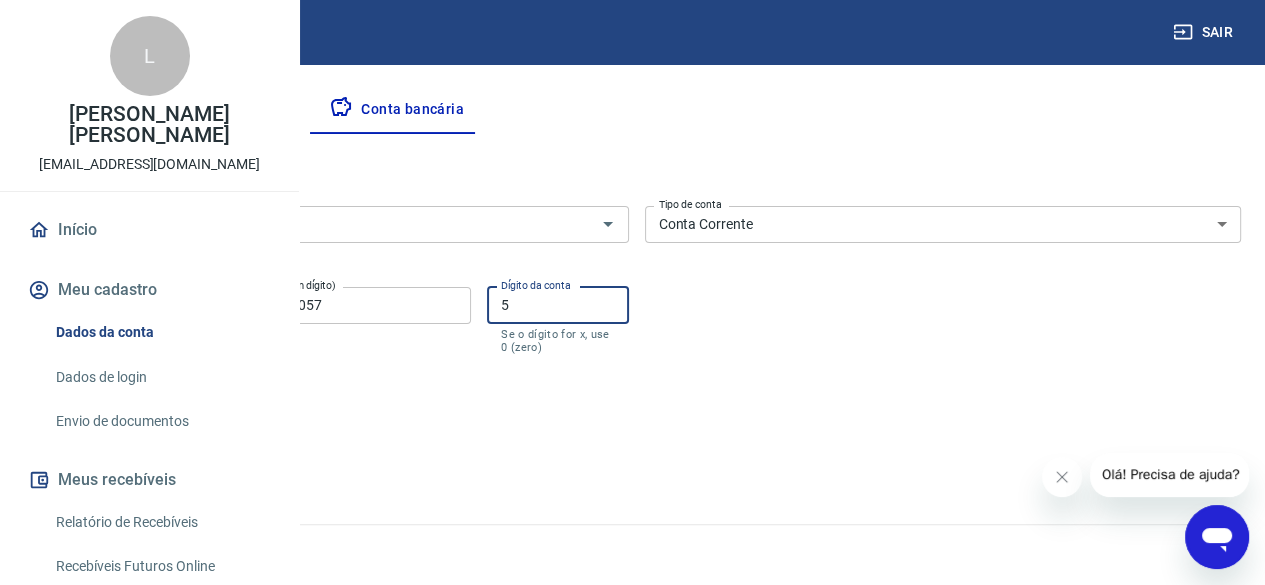 type on "5" 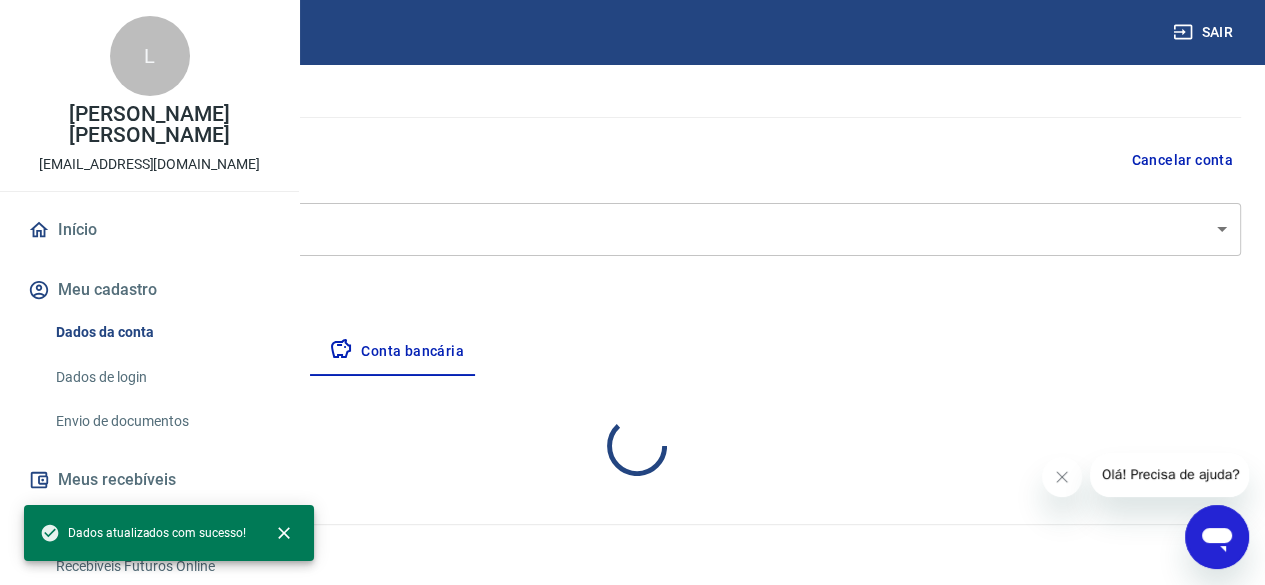 select on "1" 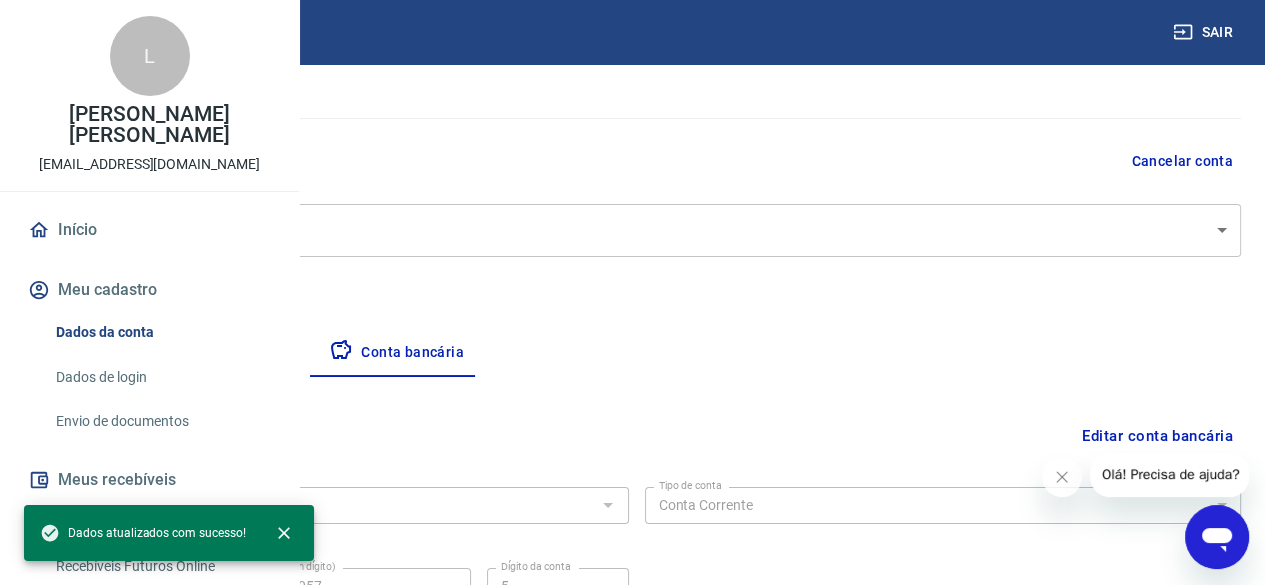 scroll, scrollTop: 325, scrollLeft: 0, axis: vertical 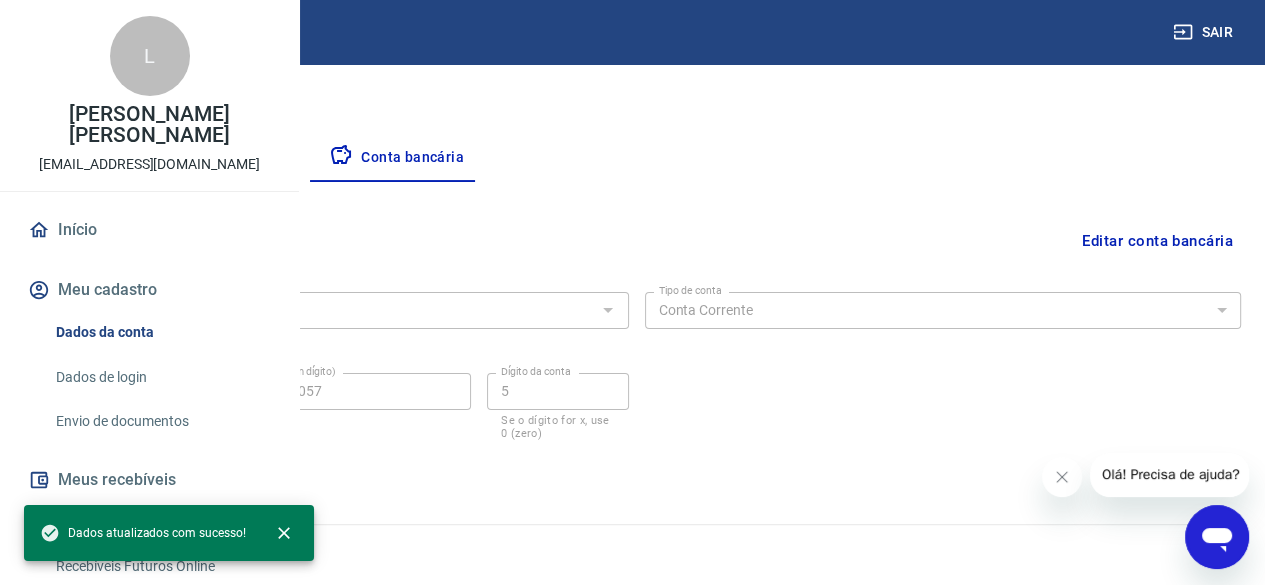 click on "Pessoa titular" at bounding box center (234, 158) 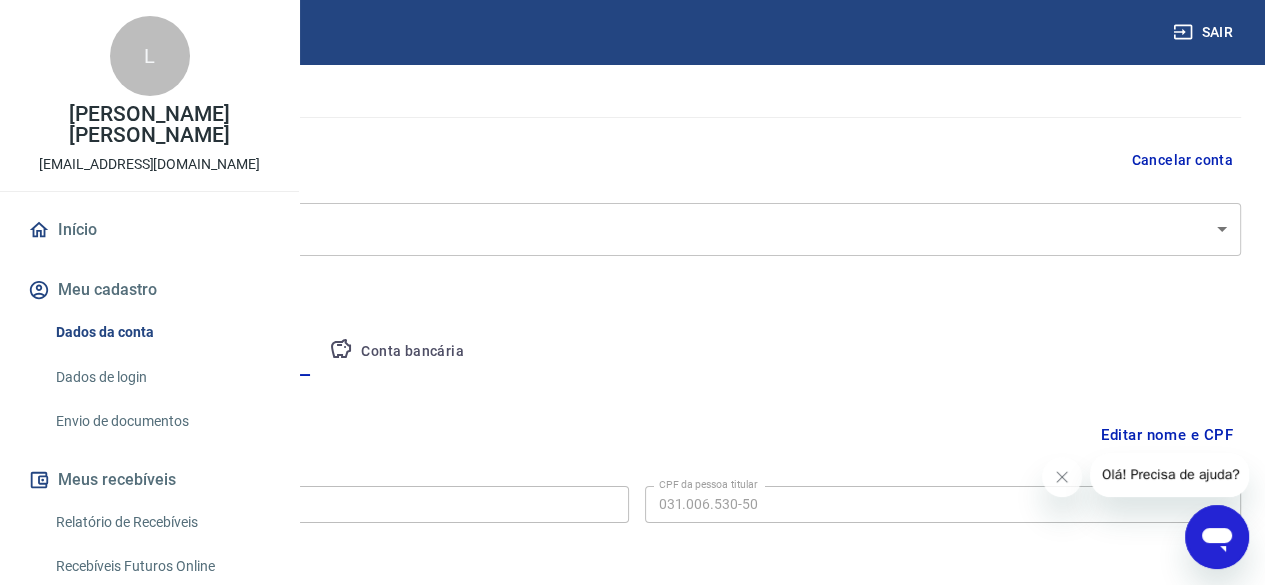 scroll, scrollTop: 214, scrollLeft: 0, axis: vertical 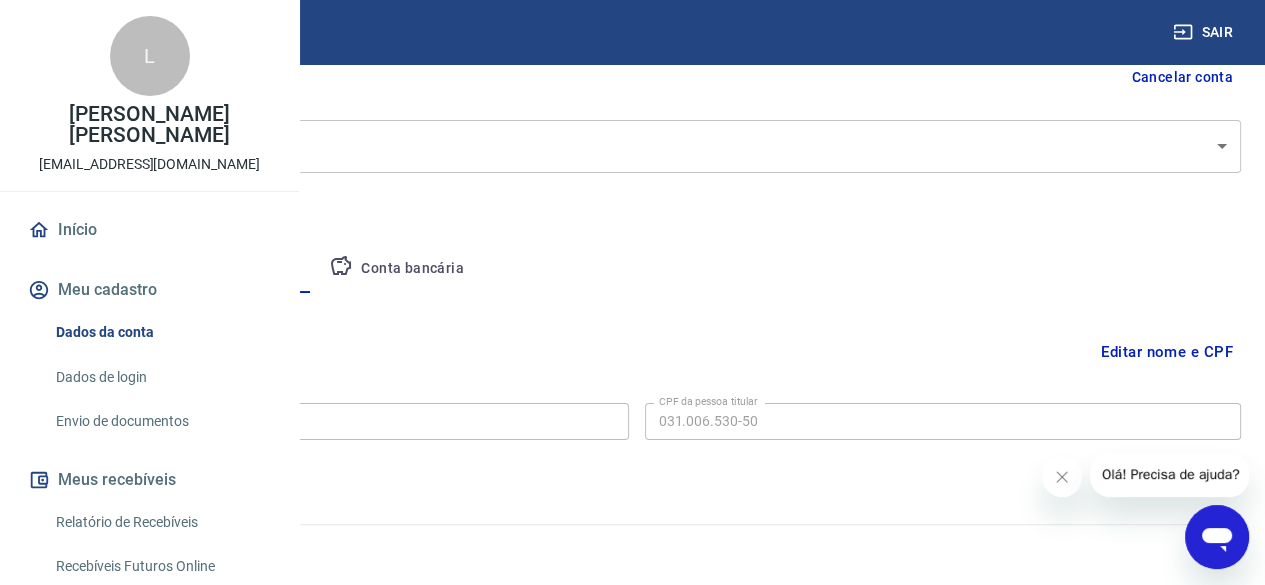 click on "Editar nome e CPF" at bounding box center (1167, 352) 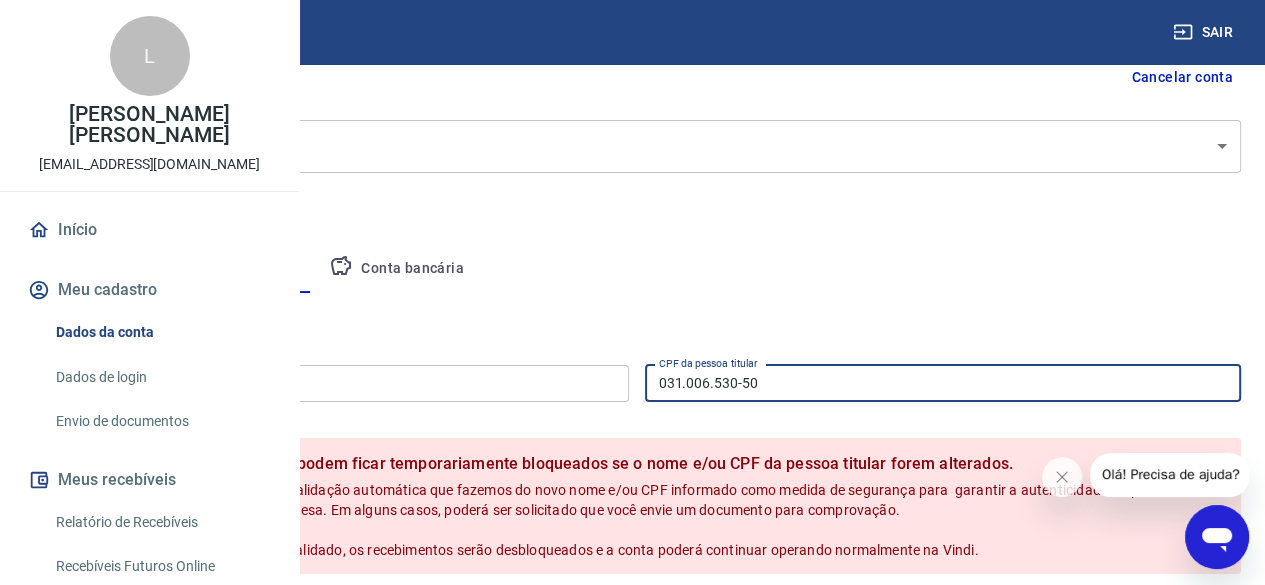 click on "031.006.530-50" at bounding box center (943, 383) 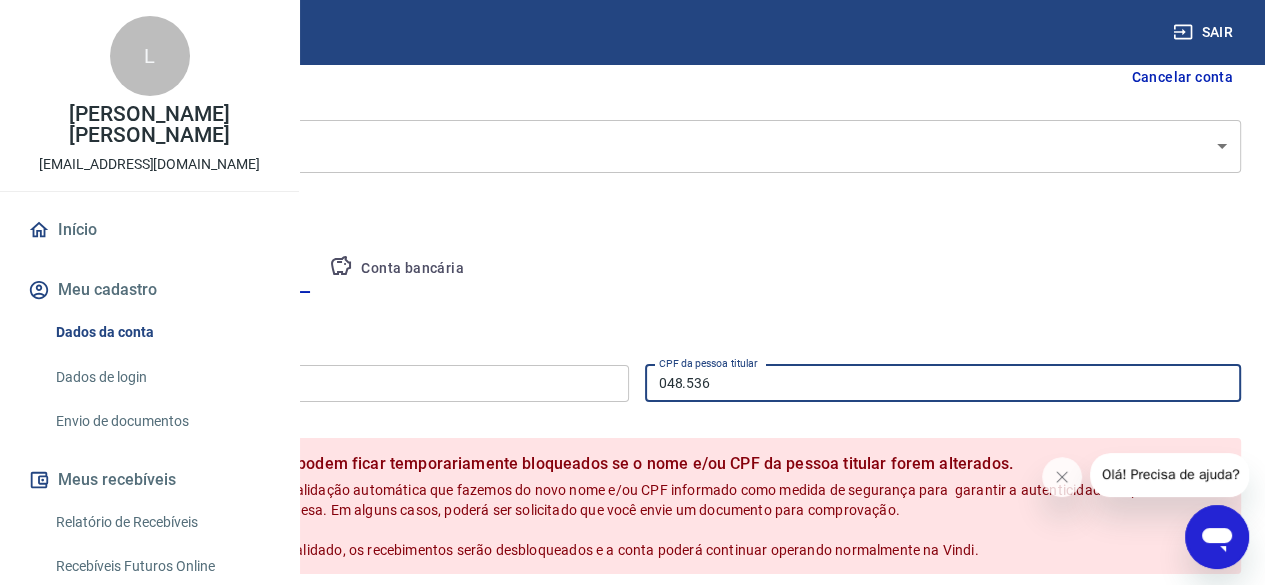 type on "048.536.639-83" 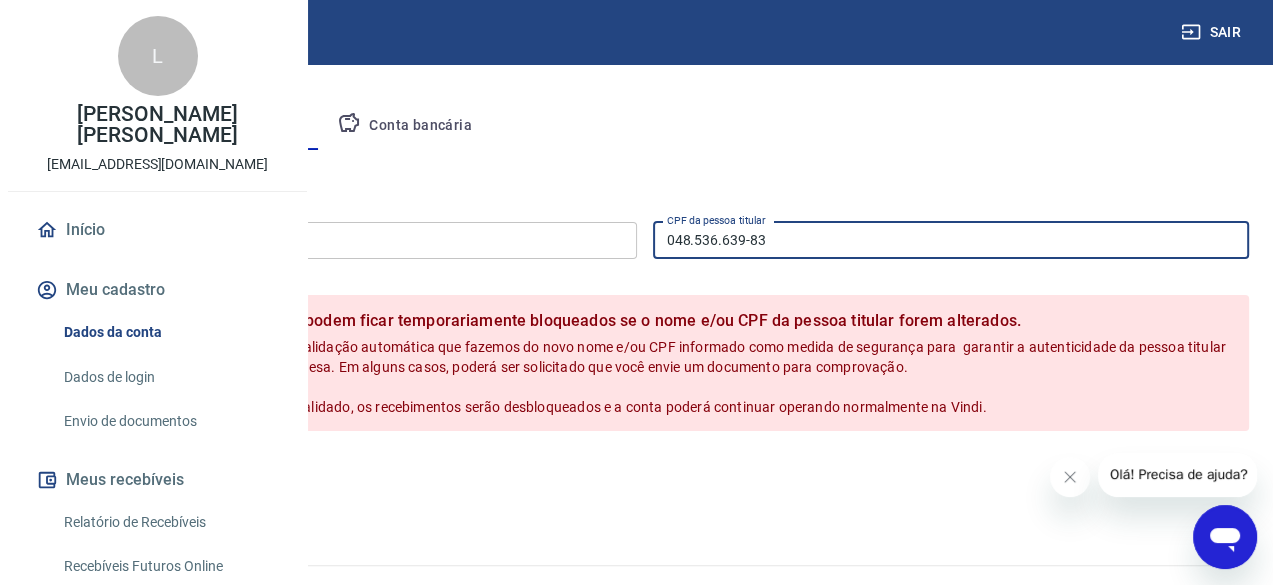 scroll, scrollTop: 462, scrollLeft: 0, axis: vertical 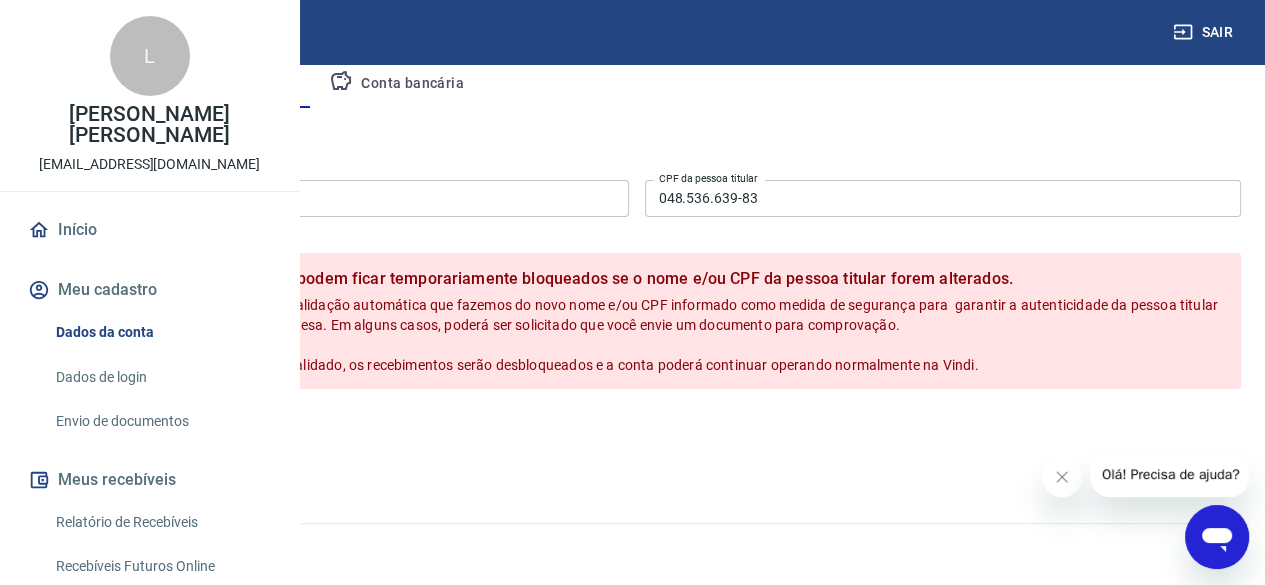 click on "Salvar" at bounding box center (70, 432) 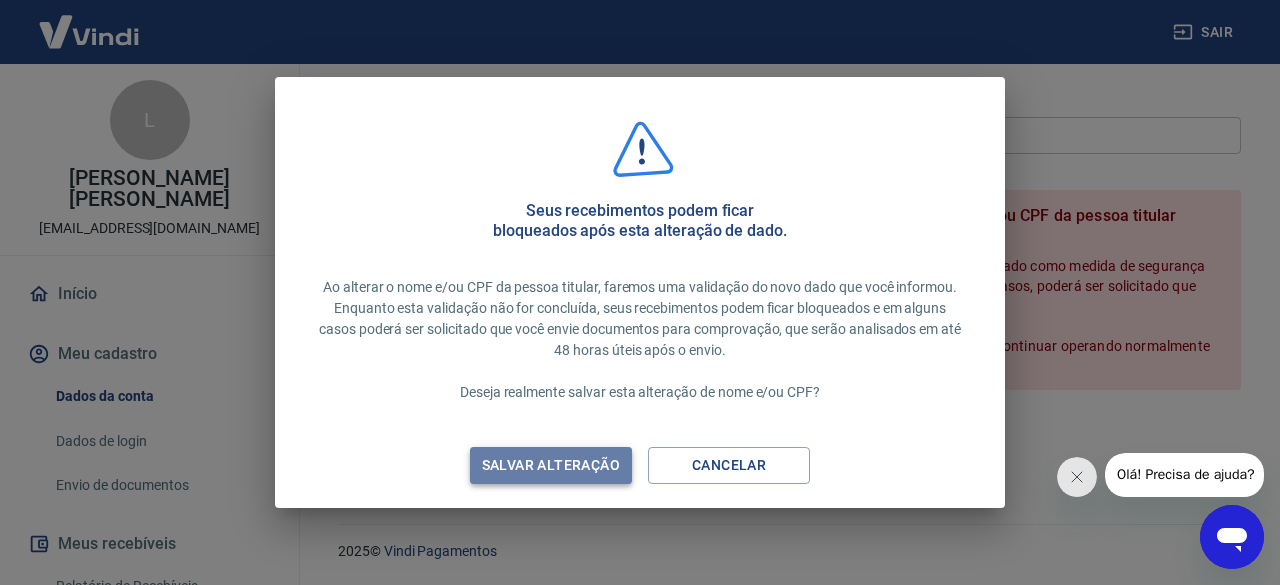 click on "Salvar alteração" at bounding box center [551, 465] 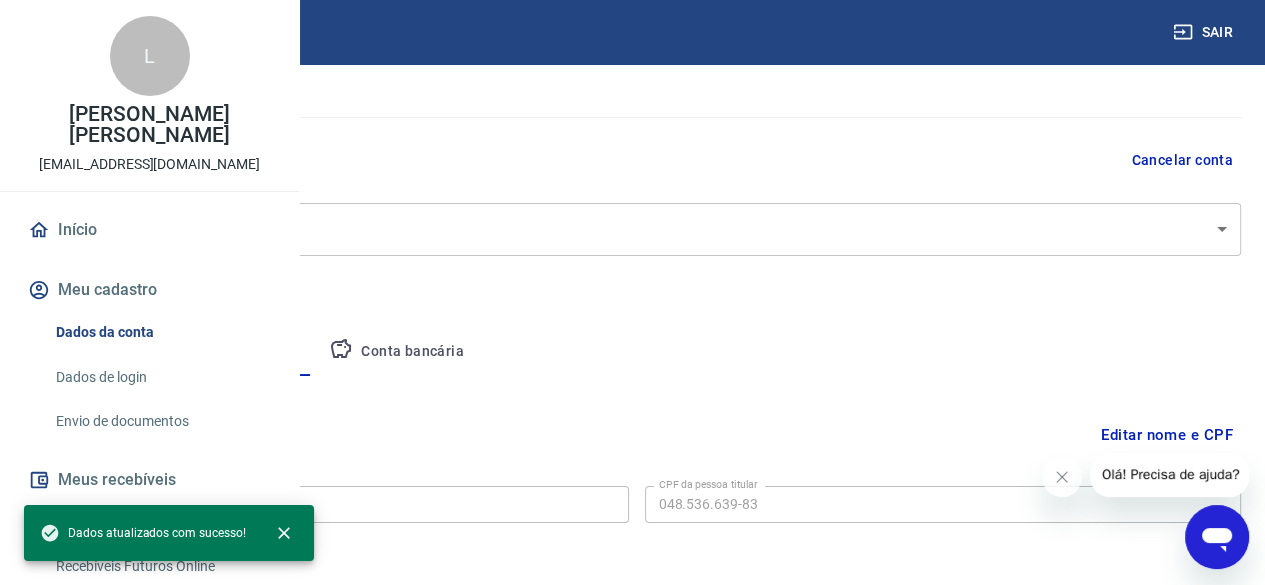 scroll, scrollTop: 214, scrollLeft: 0, axis: vertical 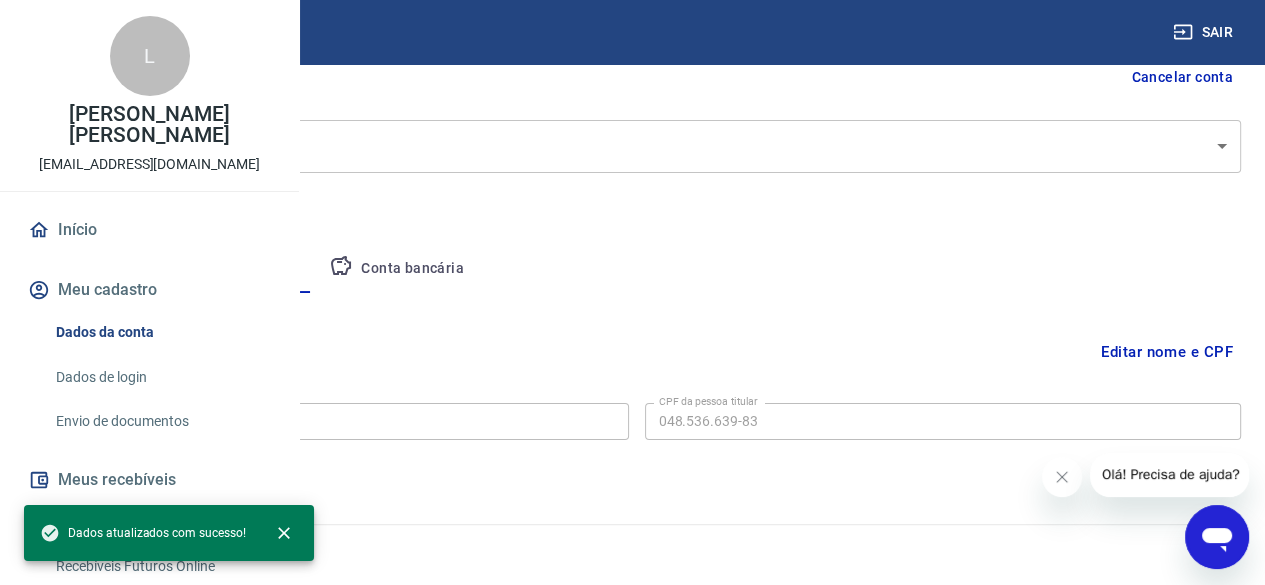 click on "Empresa" at bounding box center (93, 269) 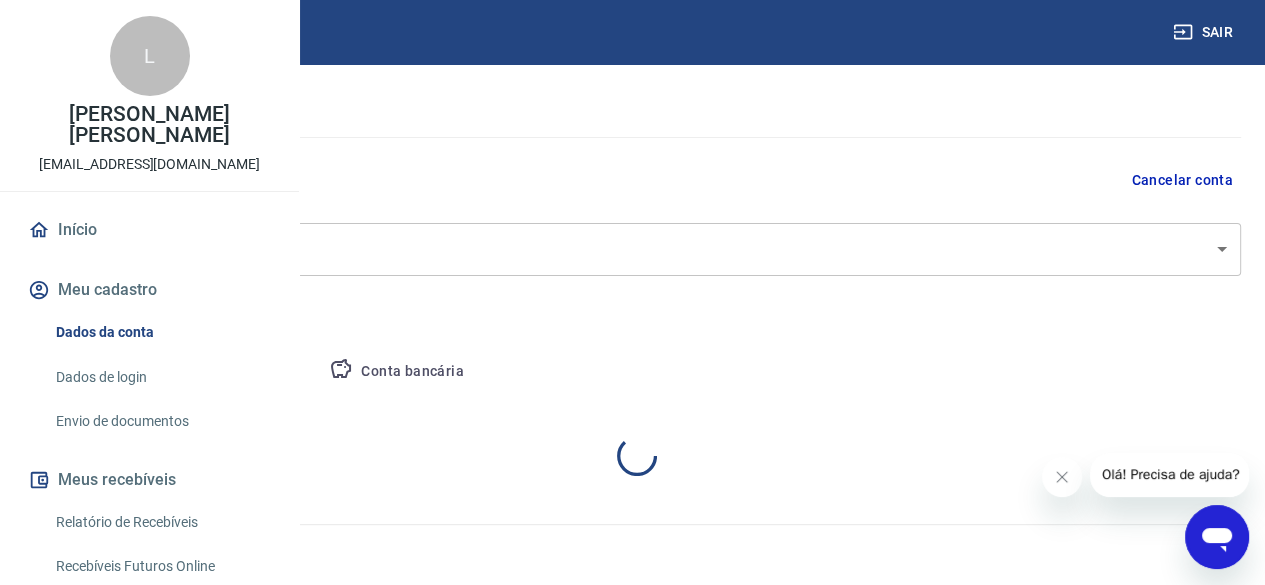 select on "PR" 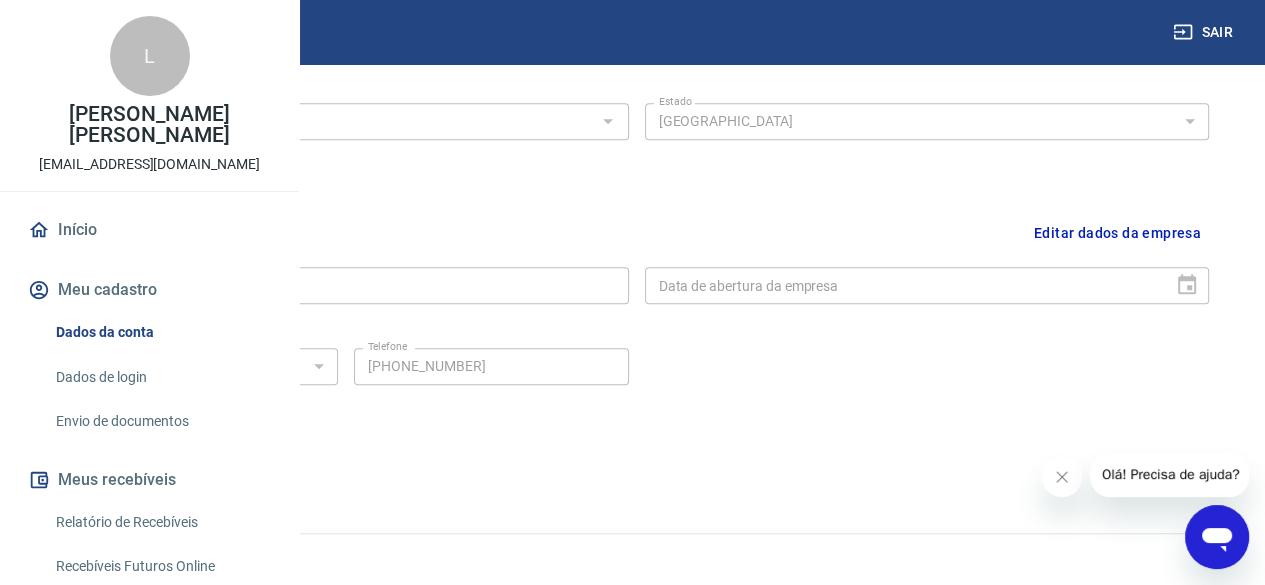 scroll, scrollTop: 856, scrollLeft: 0, axis: vertical 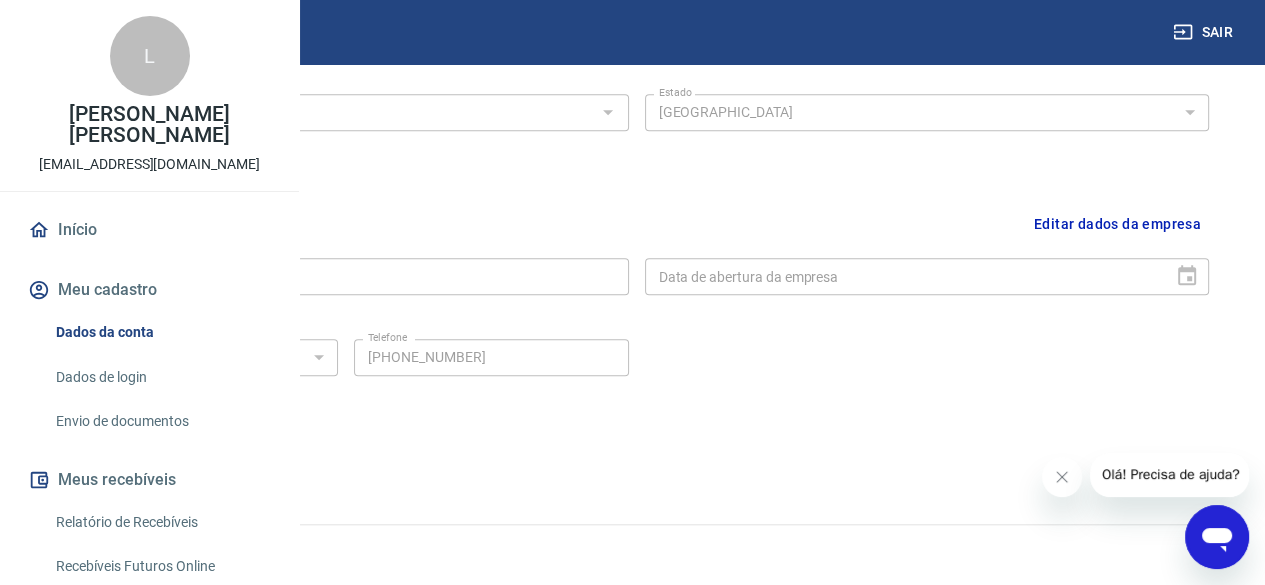 click on "Editar dados da empresa" at bounding box center [1117, 224] 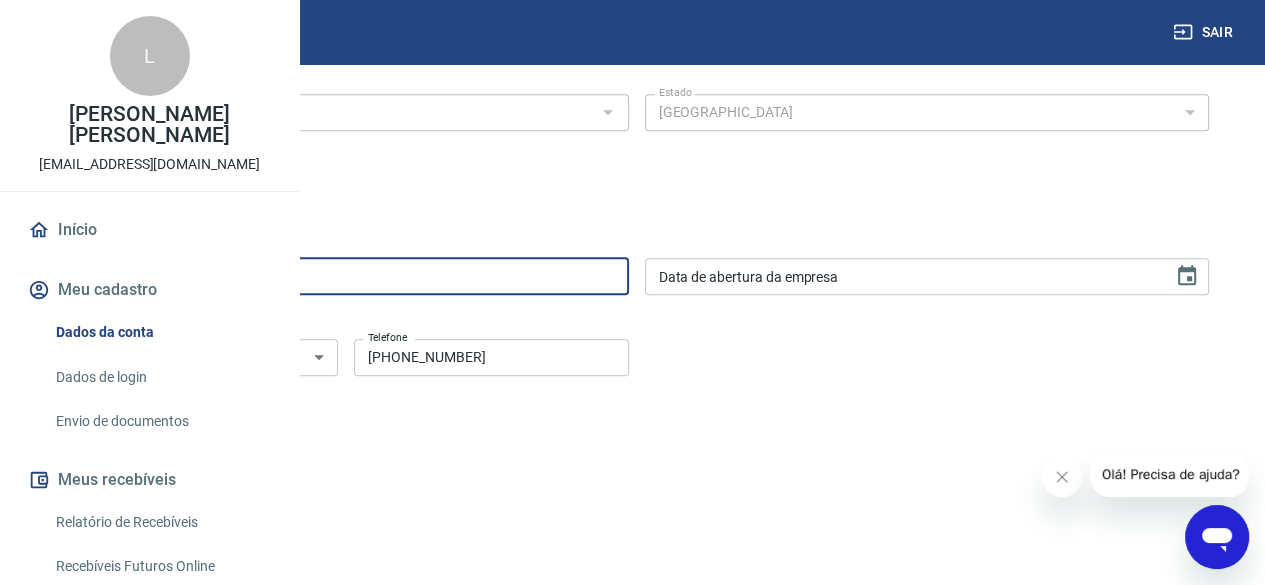 drag, startPoint x: 625, startPoint y: 273, endPoint x: 214, endPoint y: 269, distance: 411.01947 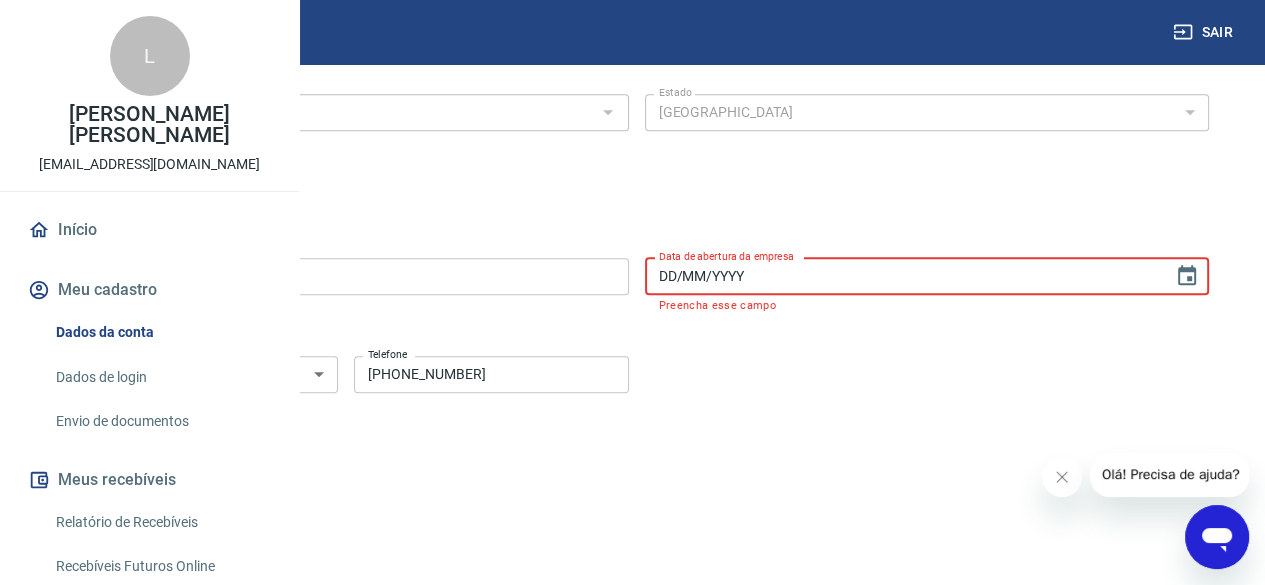 type on "DD/MM/YYYY" 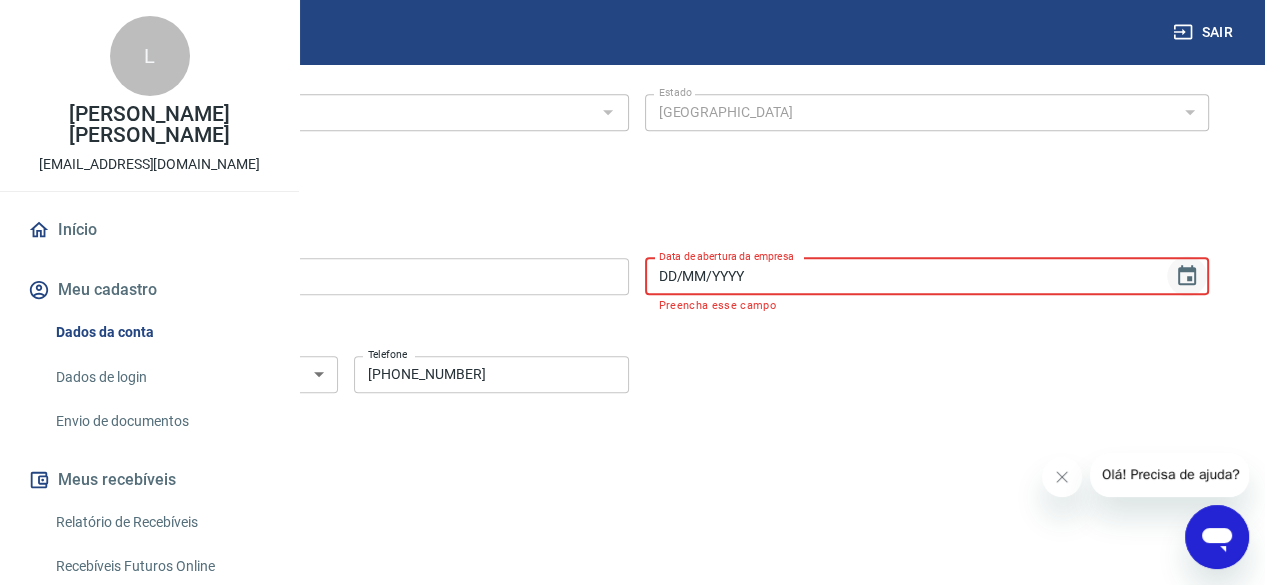 click at bounding box center [1187, 276] 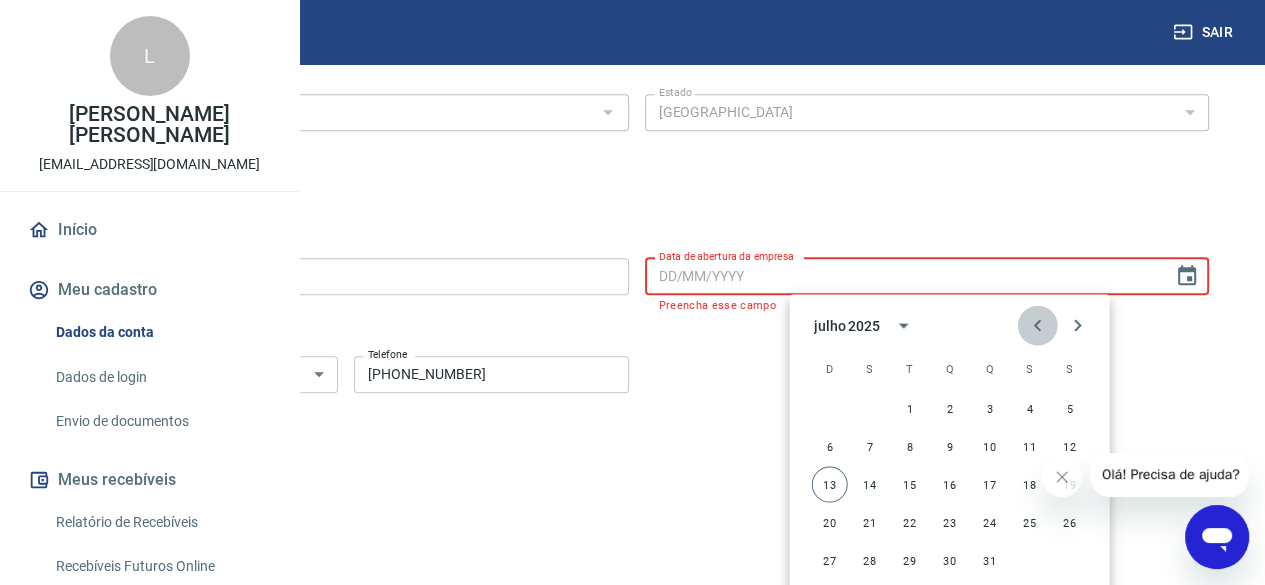 click 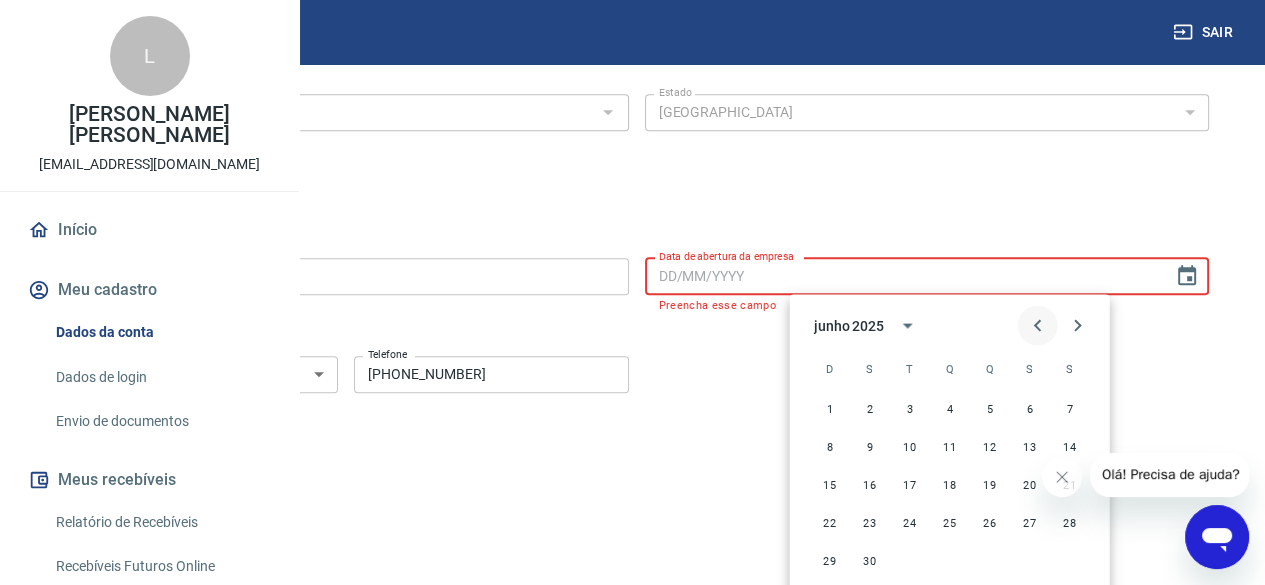 click 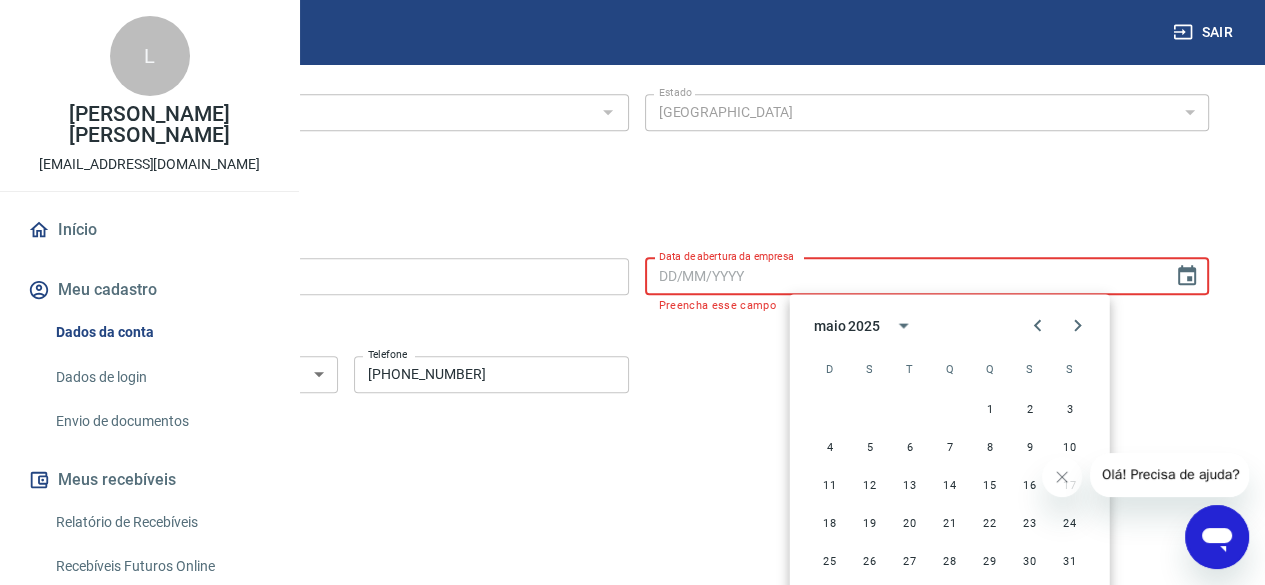 click on "maio 2025" at bounding box center (847, 325) 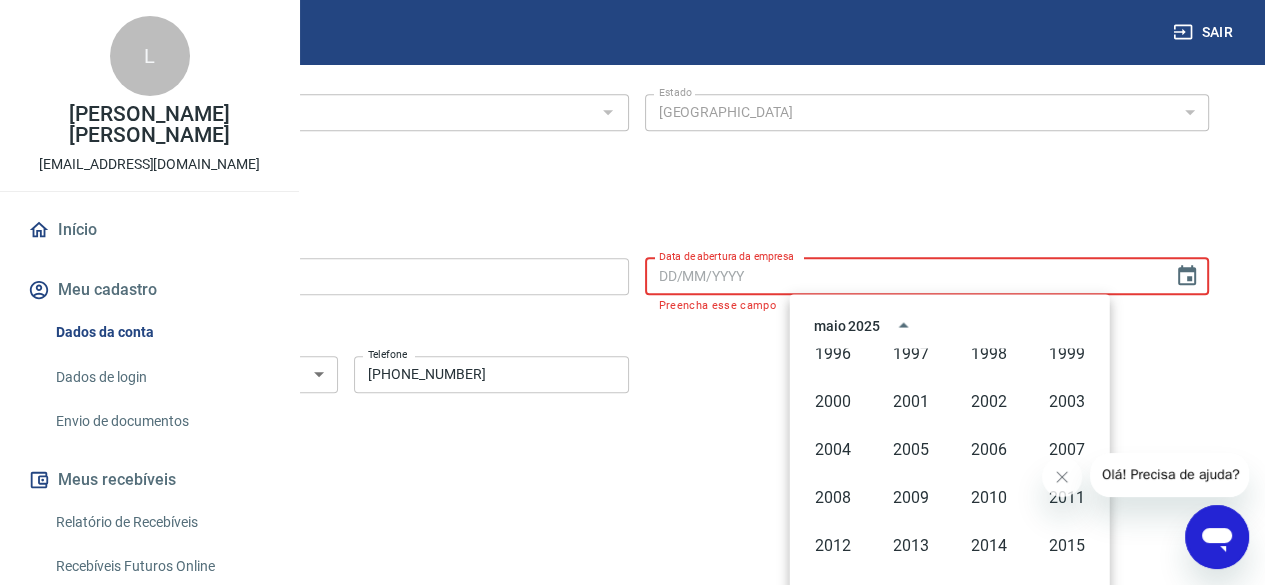 scroll, scrollTop: 1372, scrollLeft: 0, axis: vertical 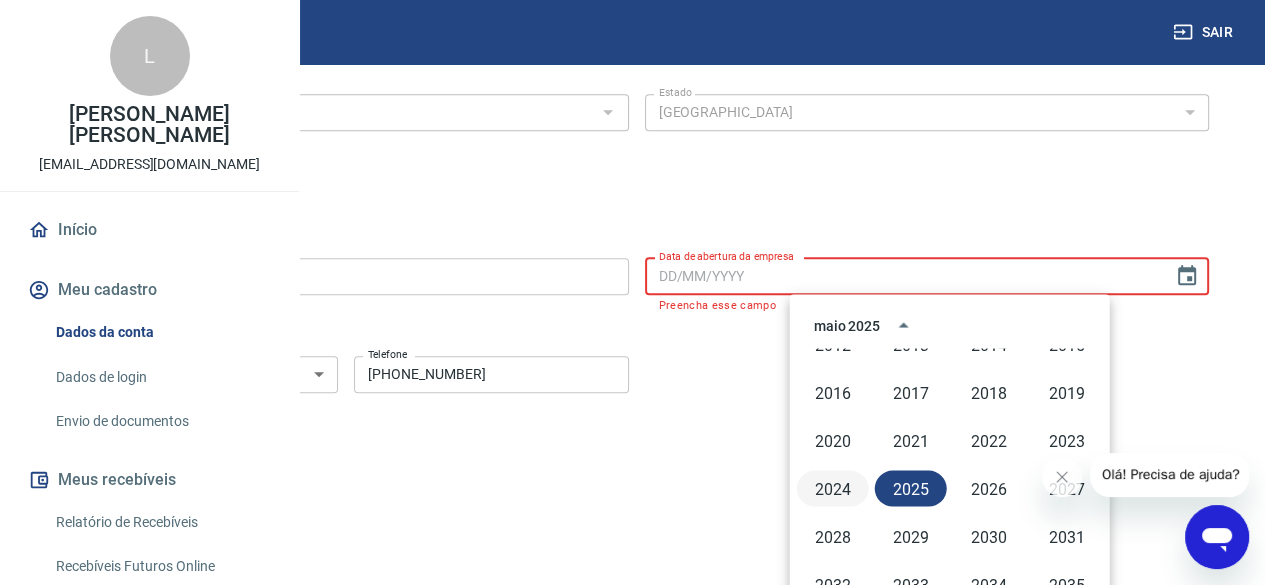 click on "2024" at bounding box center (833, 488) 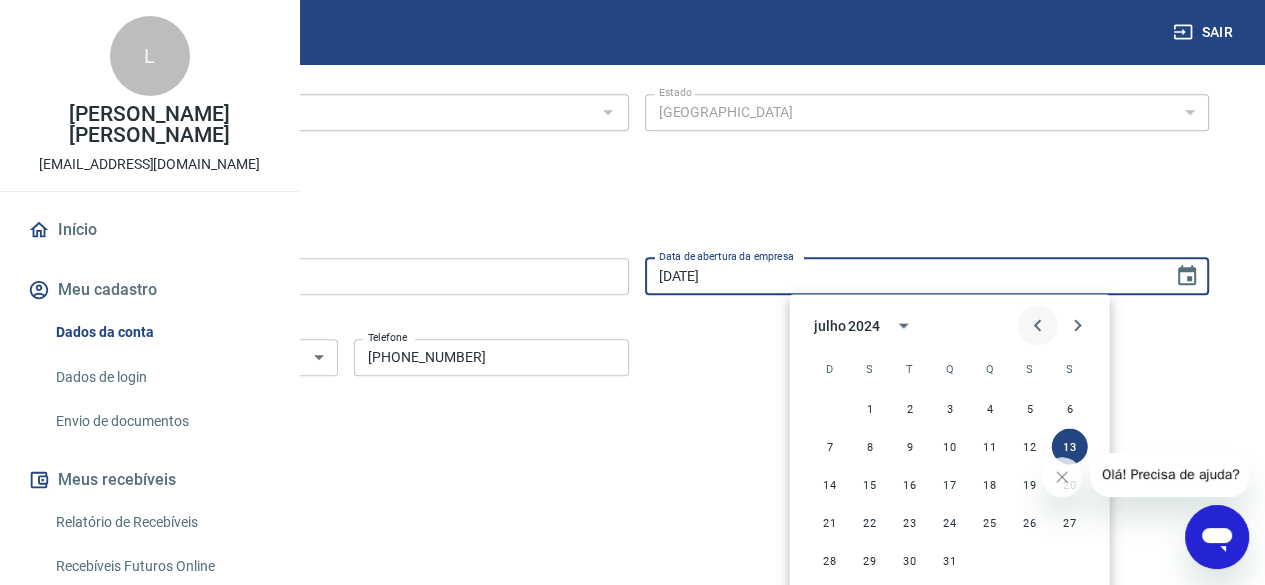click 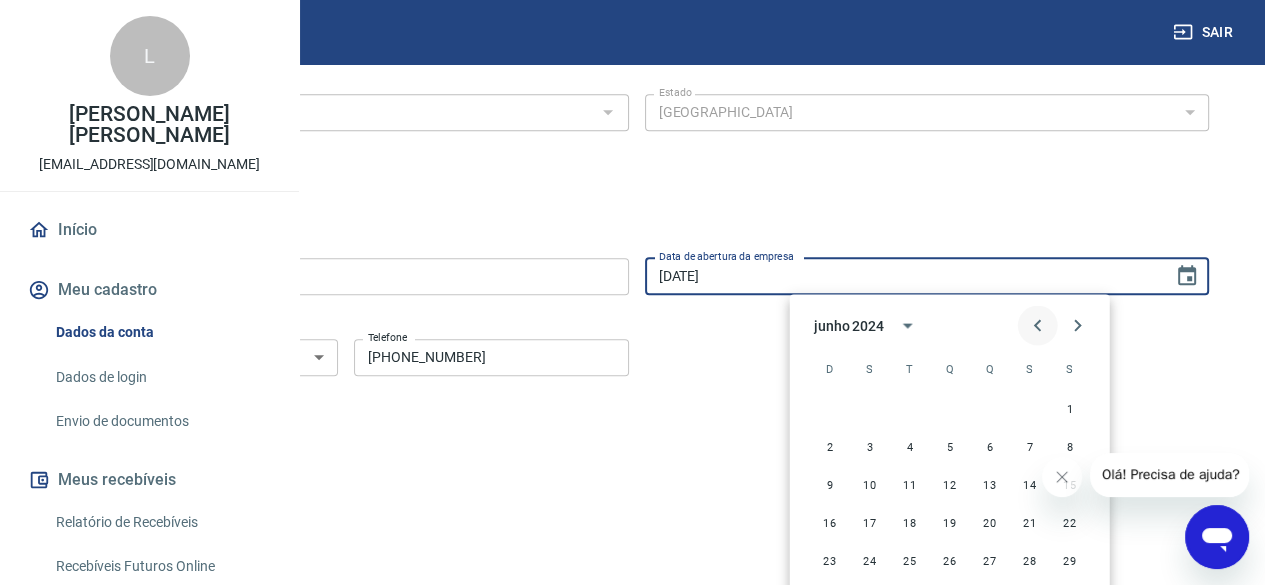 click 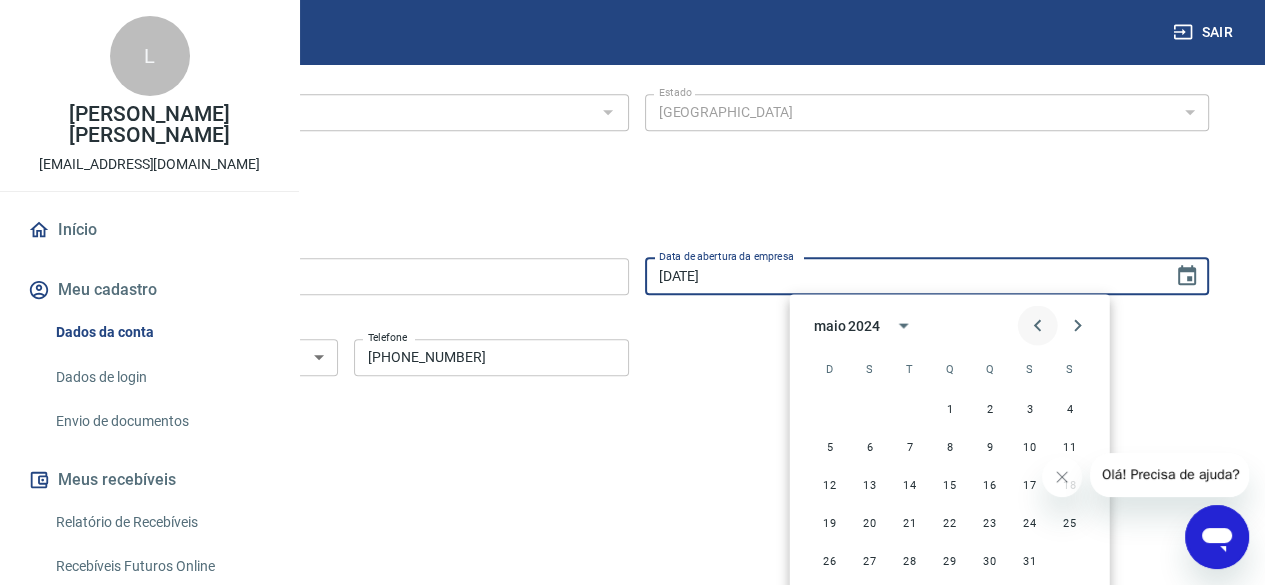 click 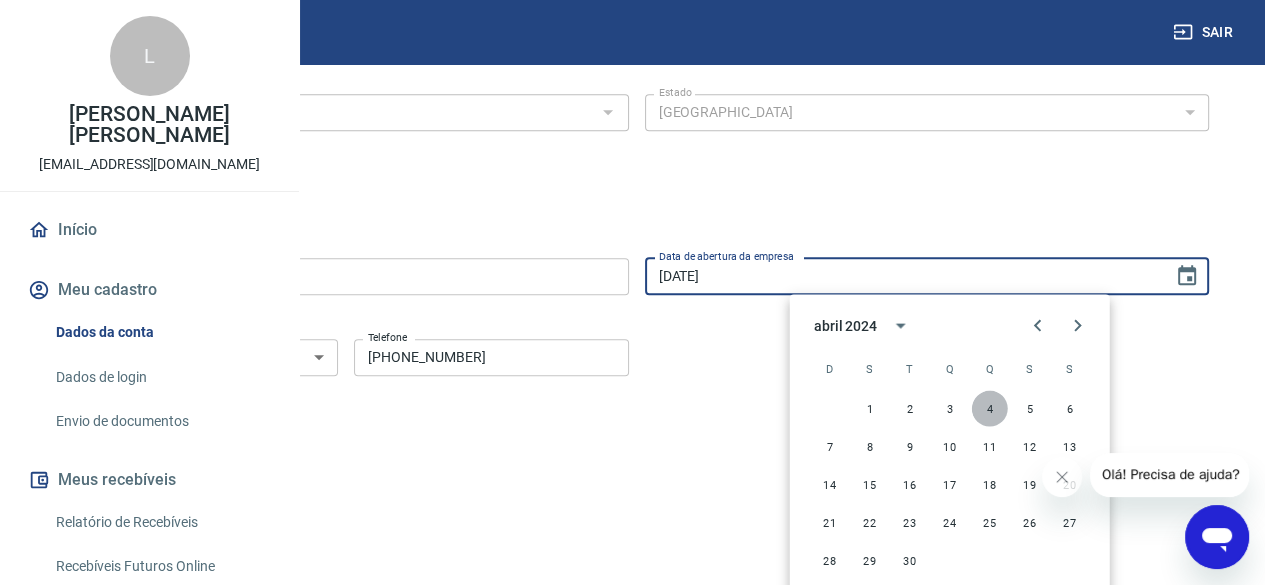 click on "4" at bounding box center (990, 408) 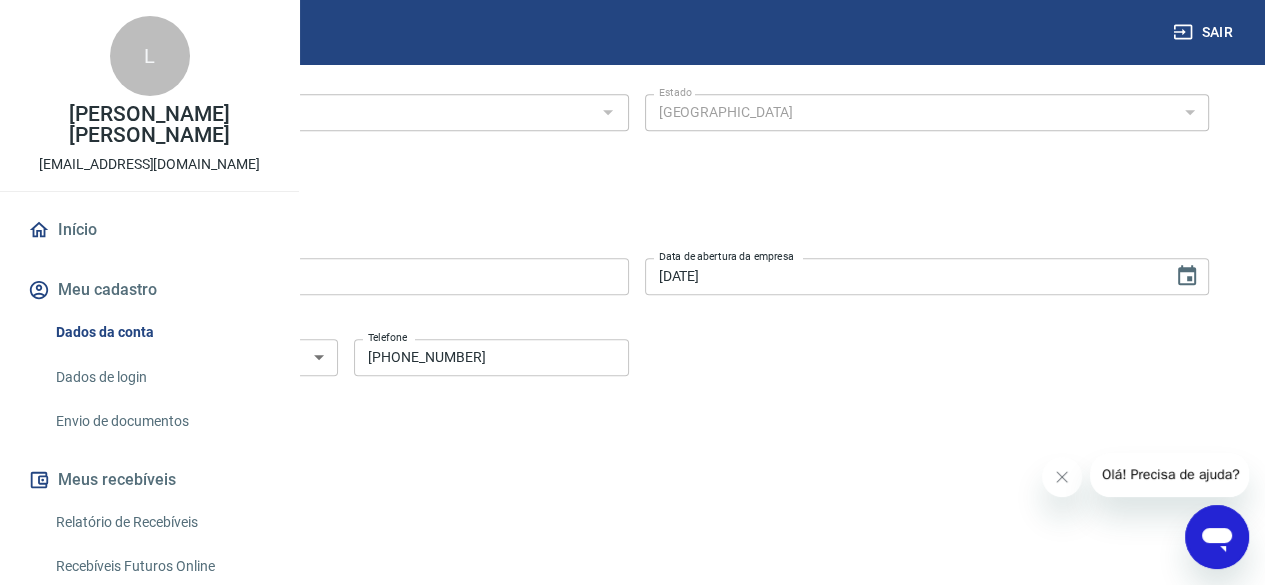 click on "Salvar" at bounding box center [102, 463] 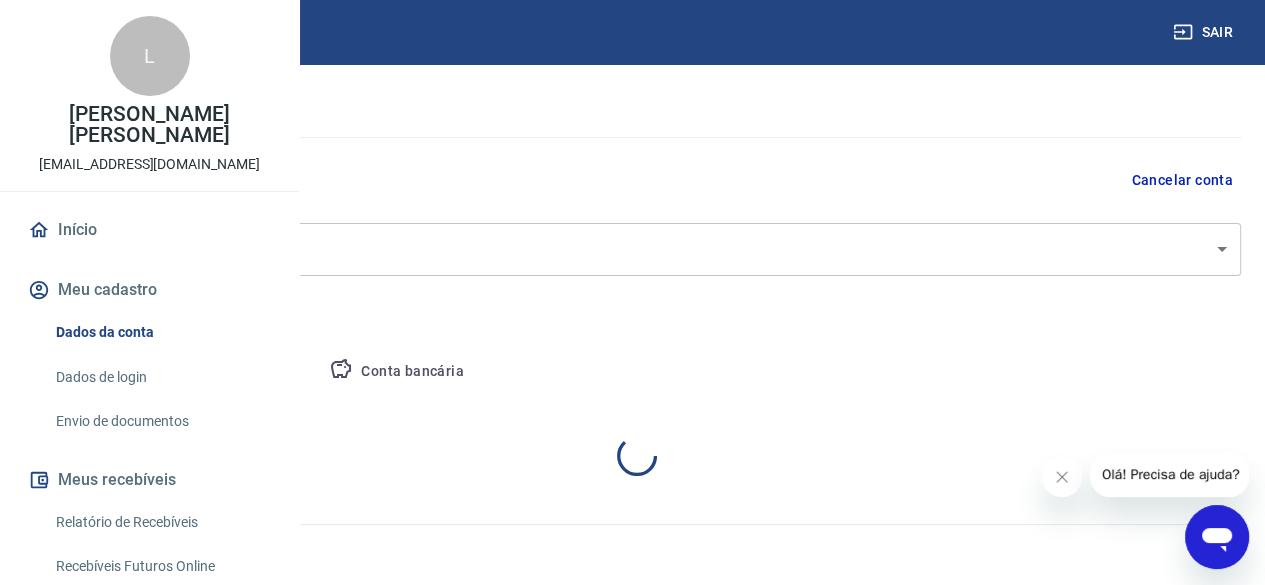 select on "PR" 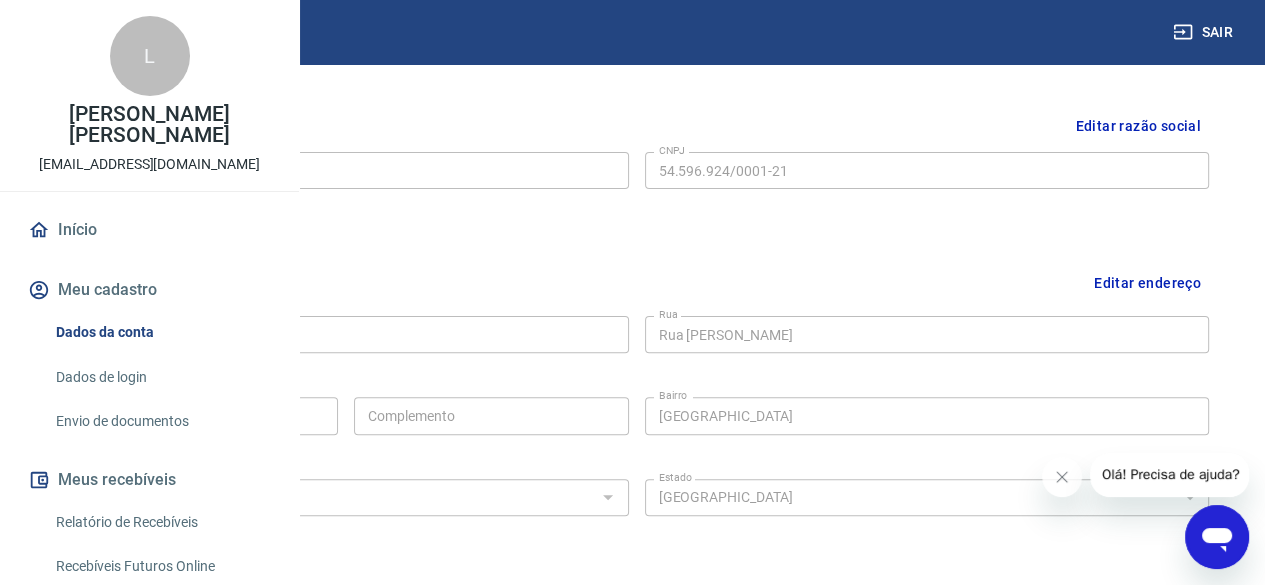 scroll, scrollTop: 556, scrollLeft: 0, axis: vertical 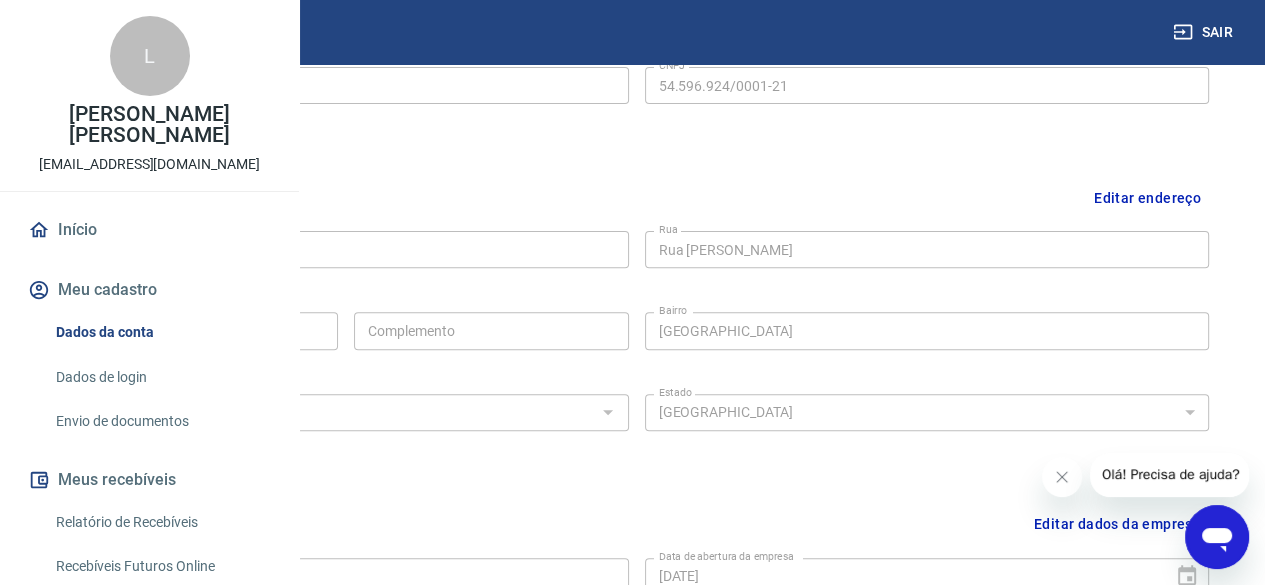 click on "Dados de login" at bounding box center [161, 377] 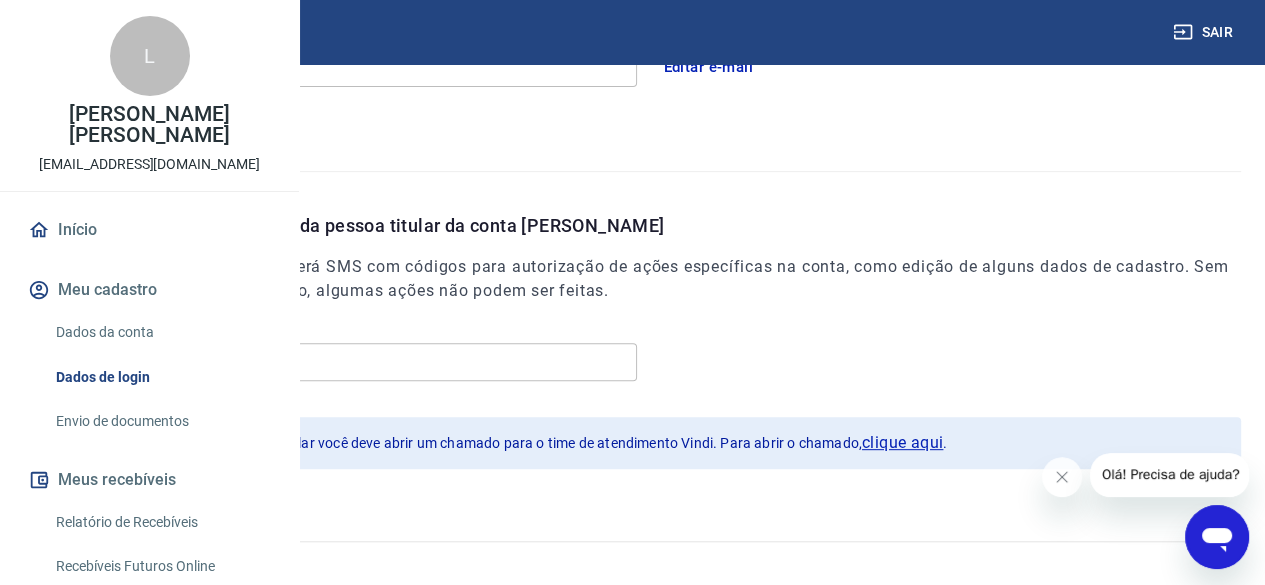 scroll, scrollTop: 698, scrollLeft: 0, axis: vertical 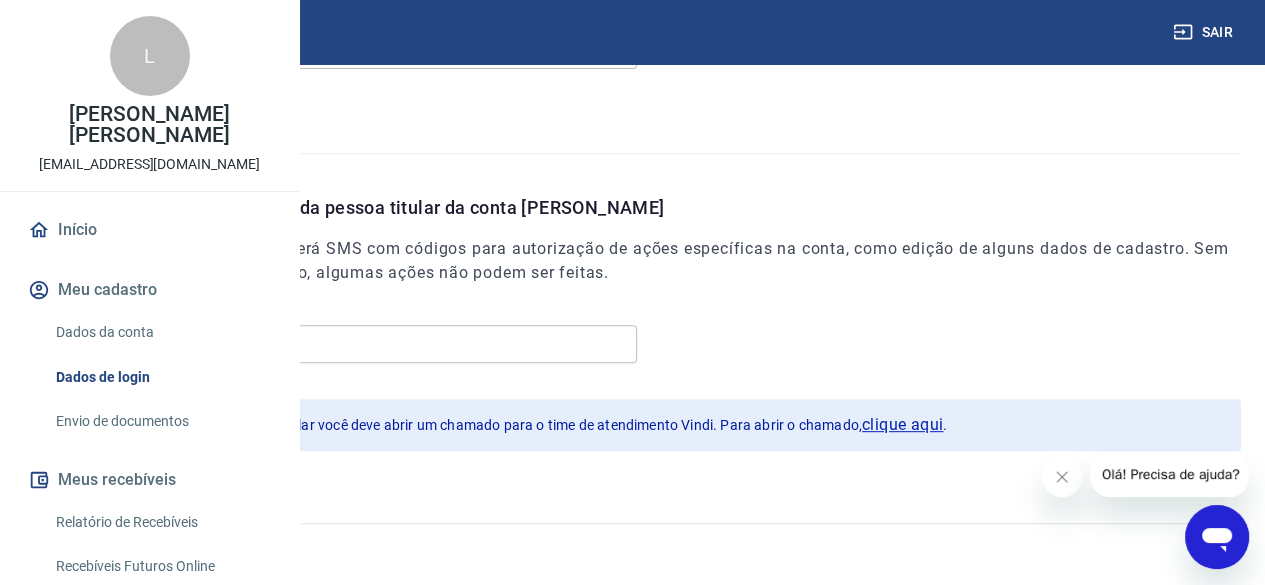click on "Envio de documentos" at bounding box center (161, 421) 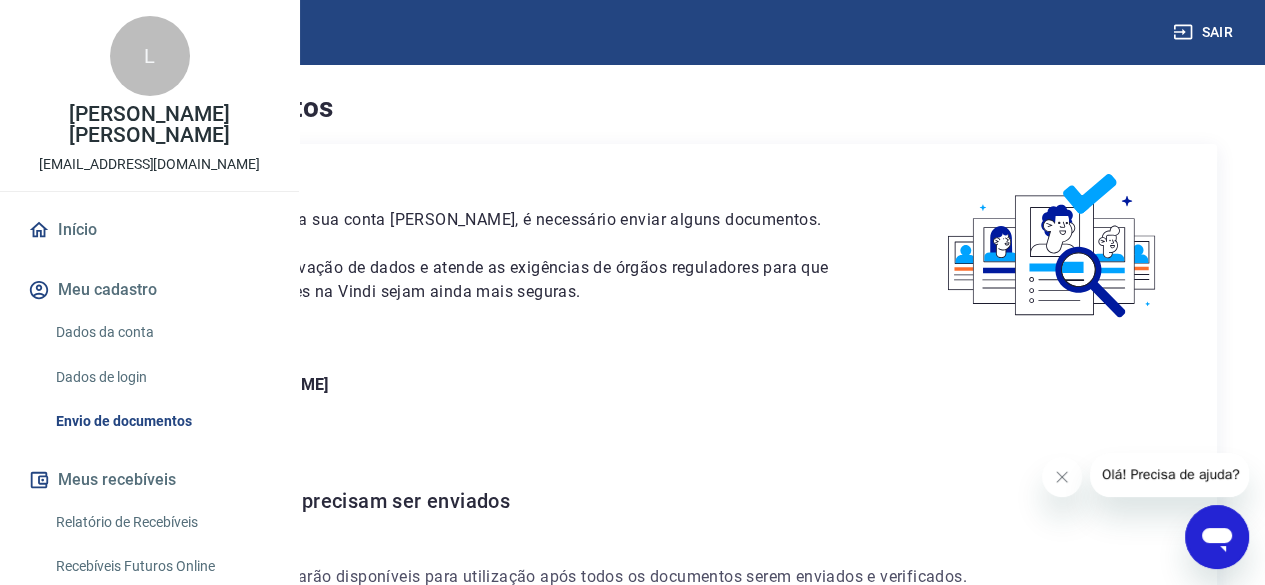 scroll, scrollTop: 188, scrollLeft: 0, axis: vertical 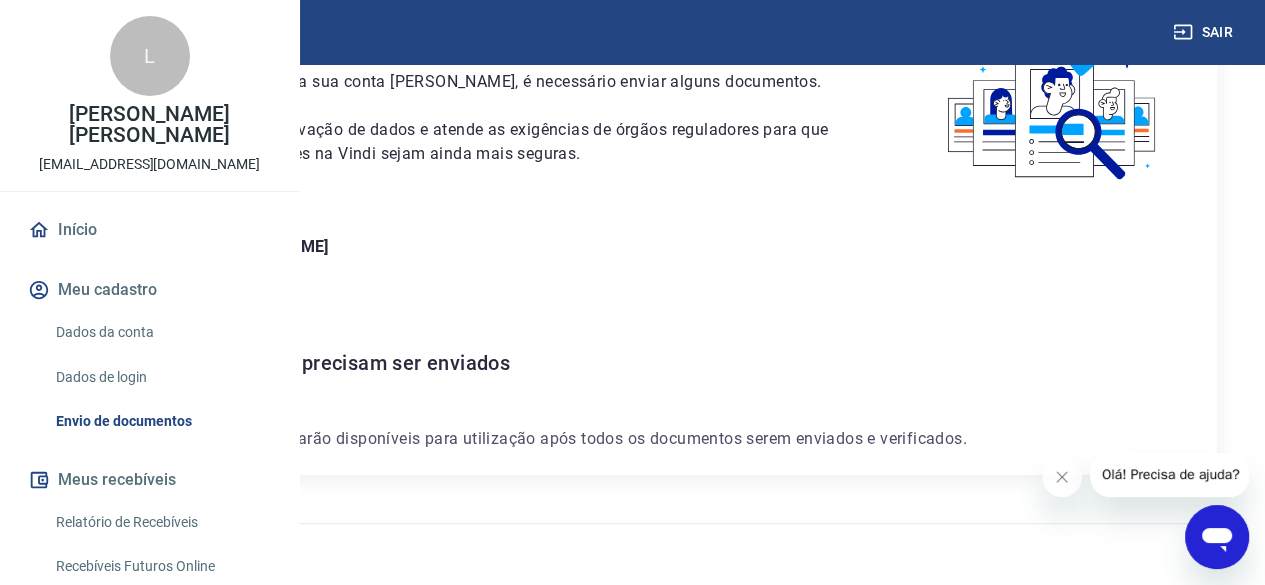 click on "Dados da conta" at bounding box center (161, 332) 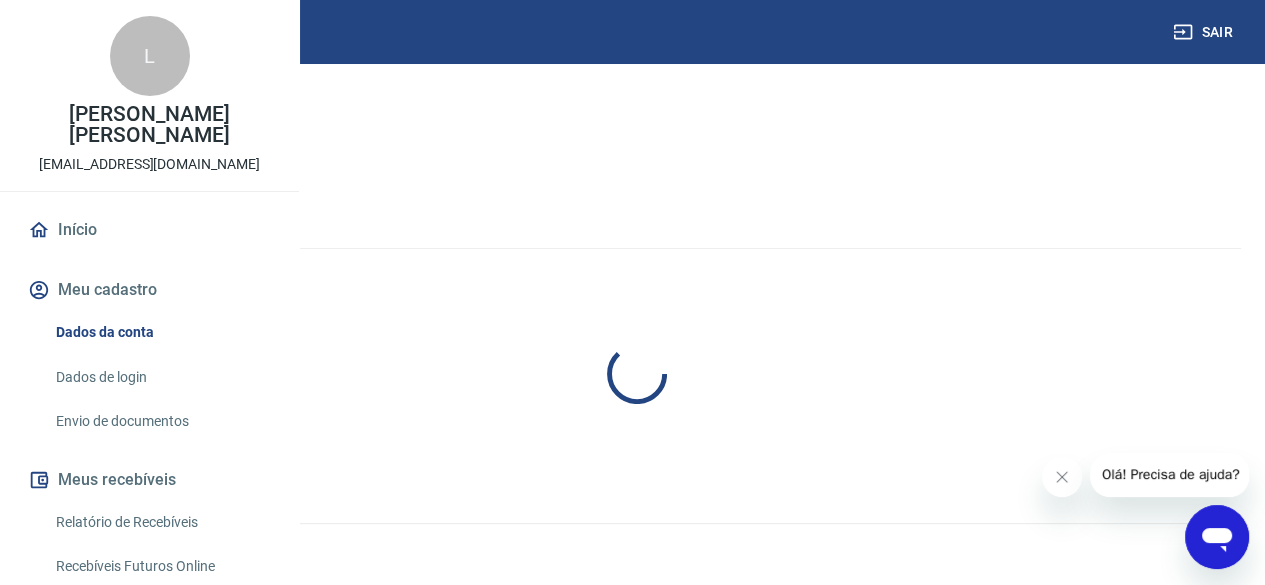 scroll, scrollTop: 0, scrollLeft: 0, axis: both 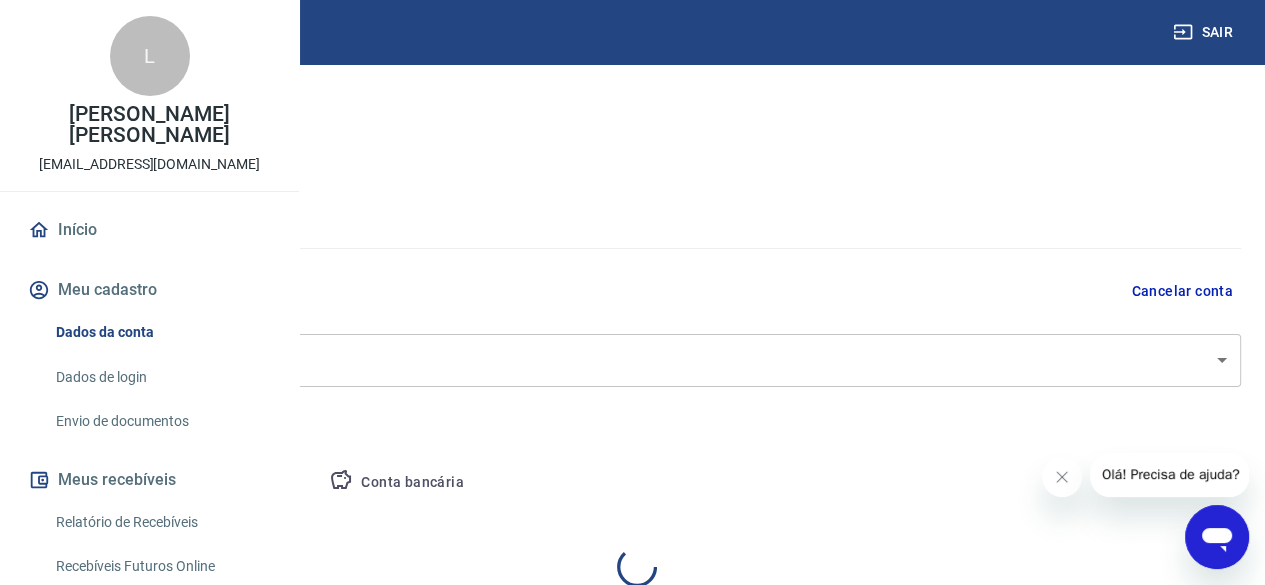 select on "PR" 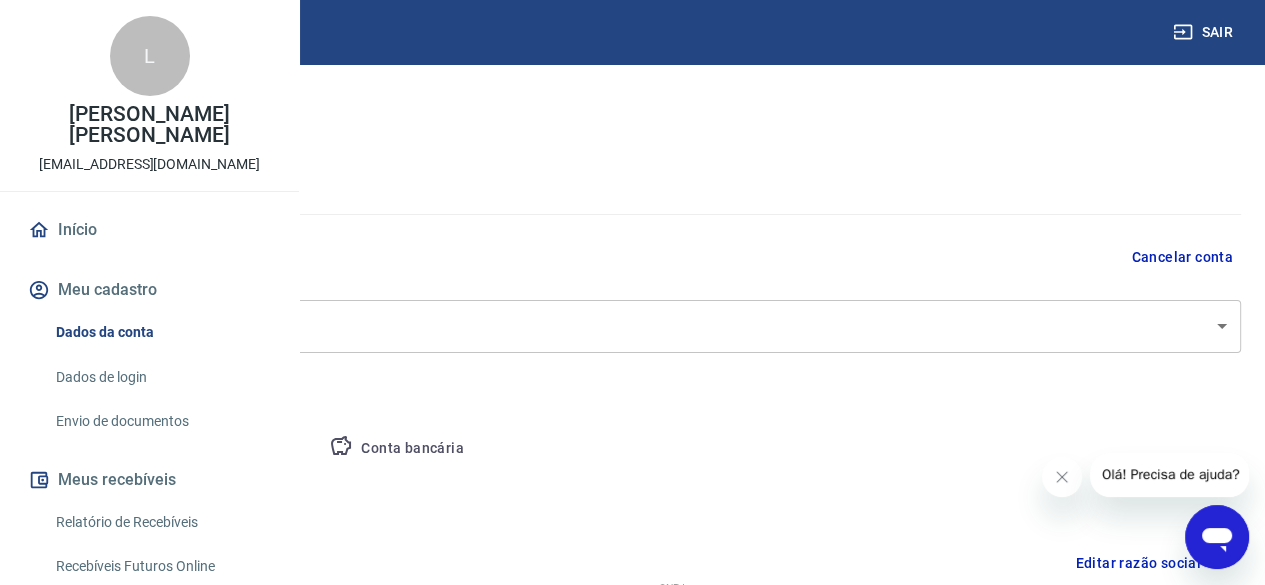 scroll, scrollTop: 0, scrollLeft: 0, axis: both 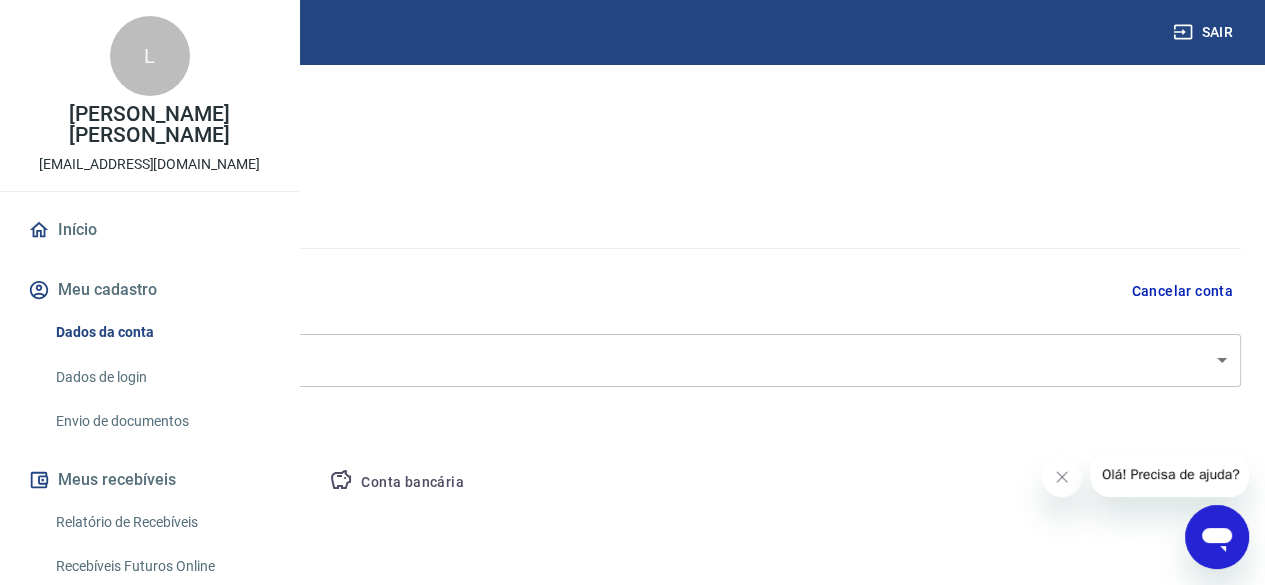 click on "Pessoa titular" at bounding box center (234, 483) 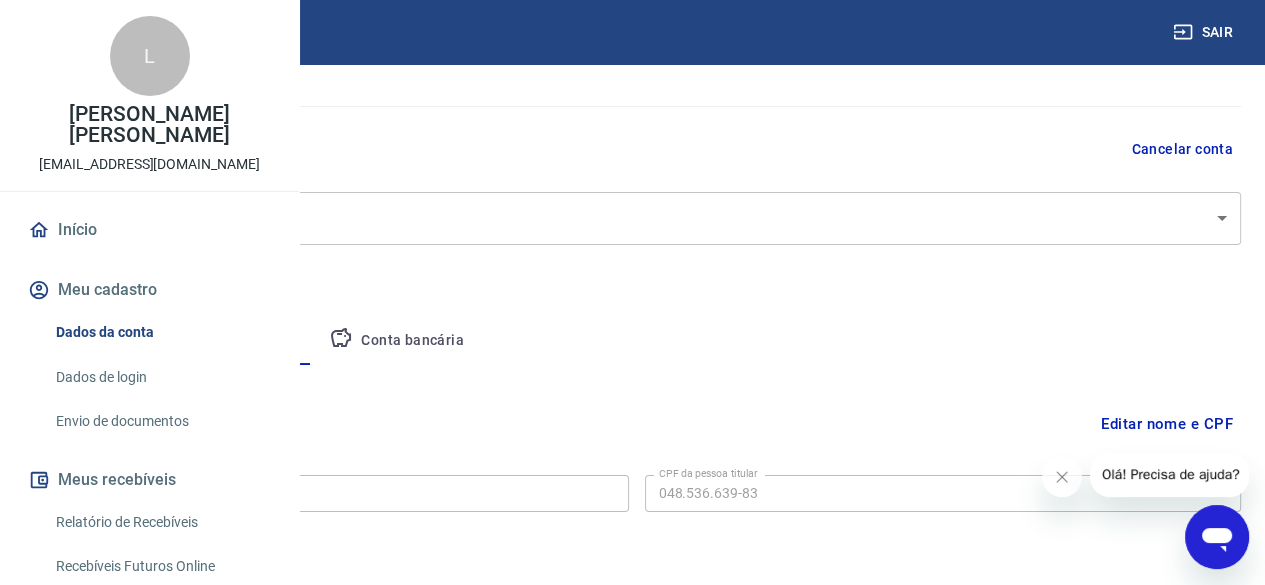 scroll, scrollTop: 214, scrollLeft: 0, axis: vertical 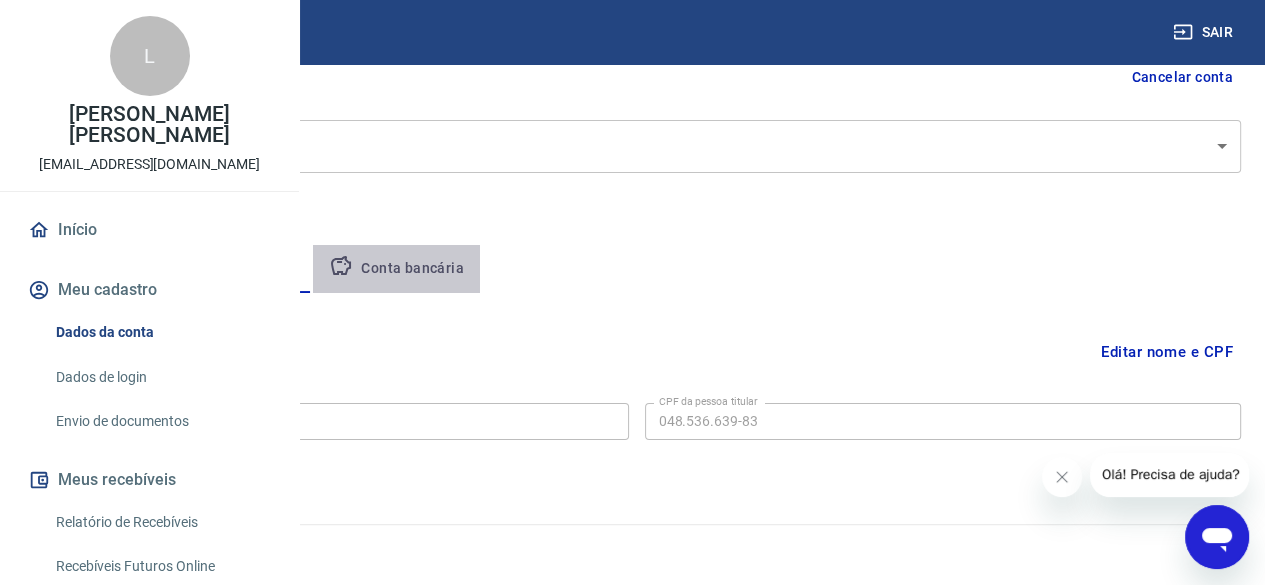 click on "Conta bancária" at bounding box center (396, 269) 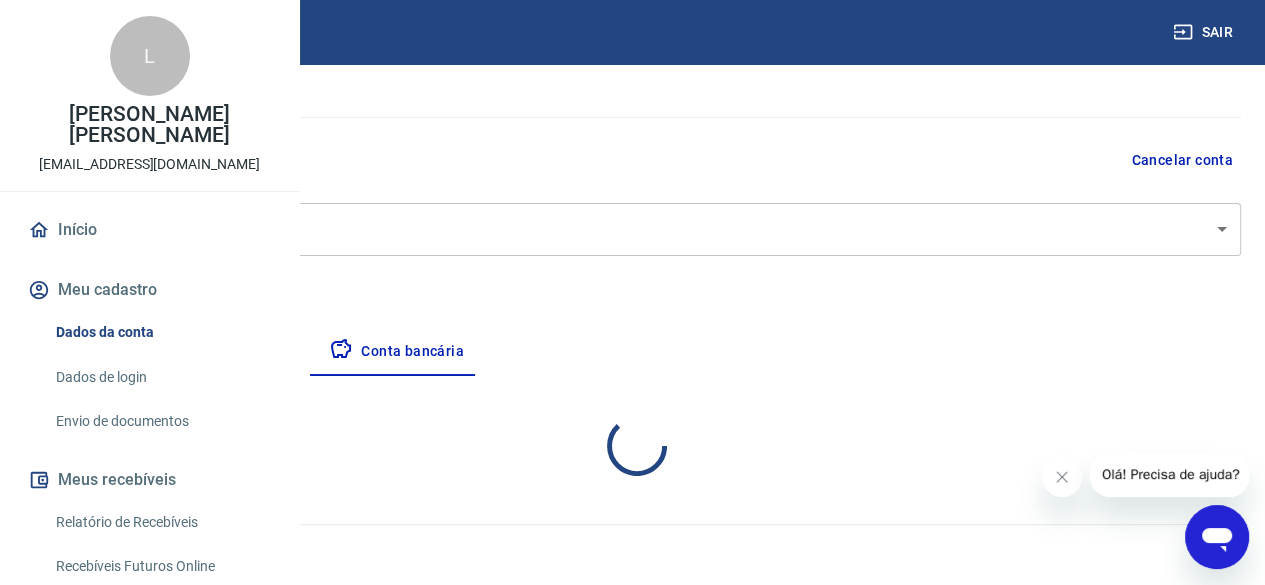 select on "1" 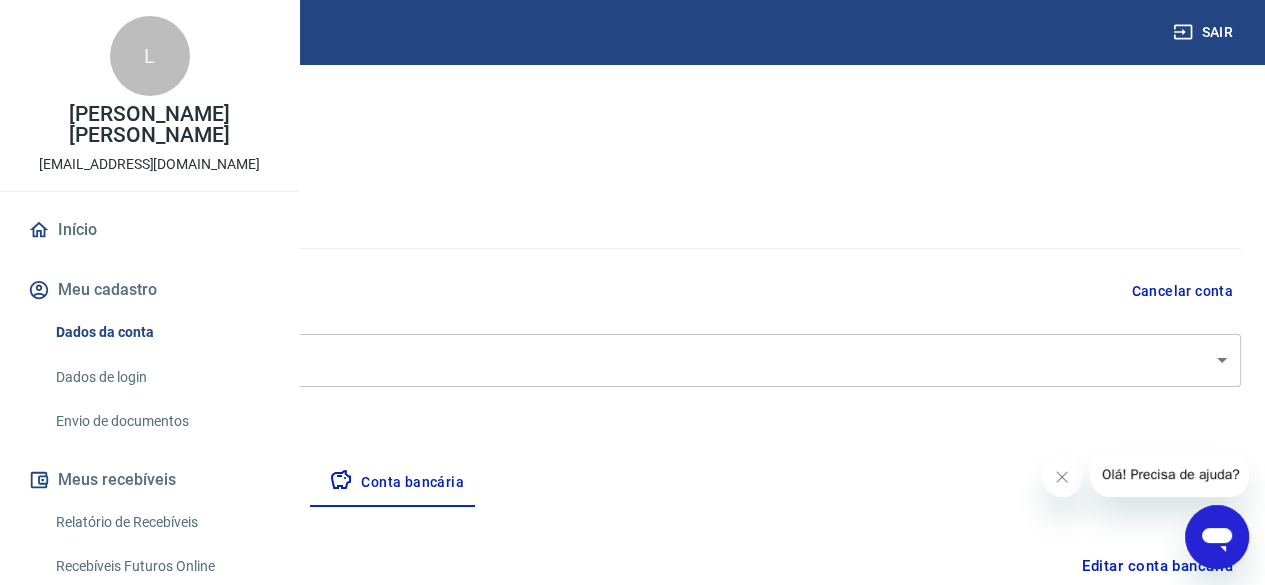 scroll, scrollTop: 300, scrollLeft: 0, axis: vertical 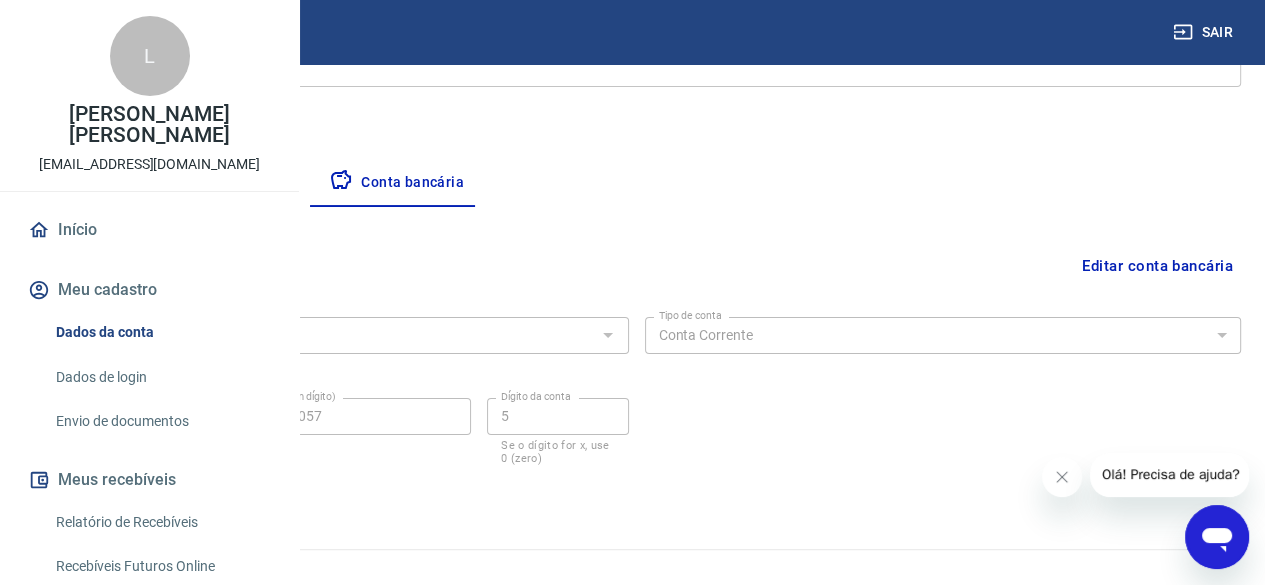 click on "Empresa" at bounding box center [93, 183] 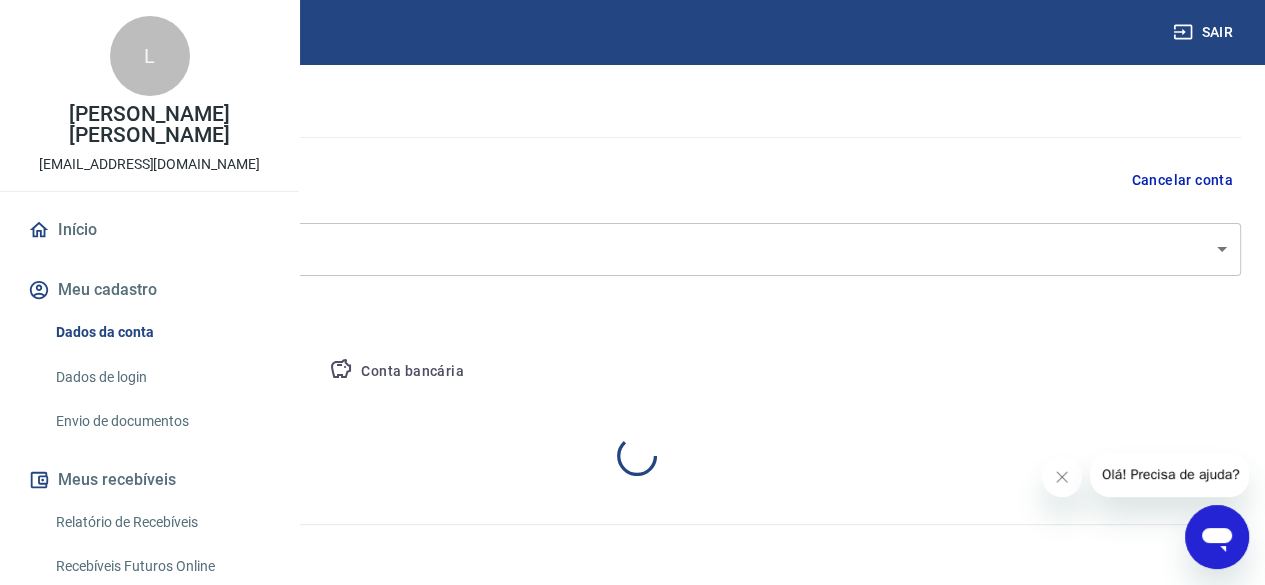 select on "PR" 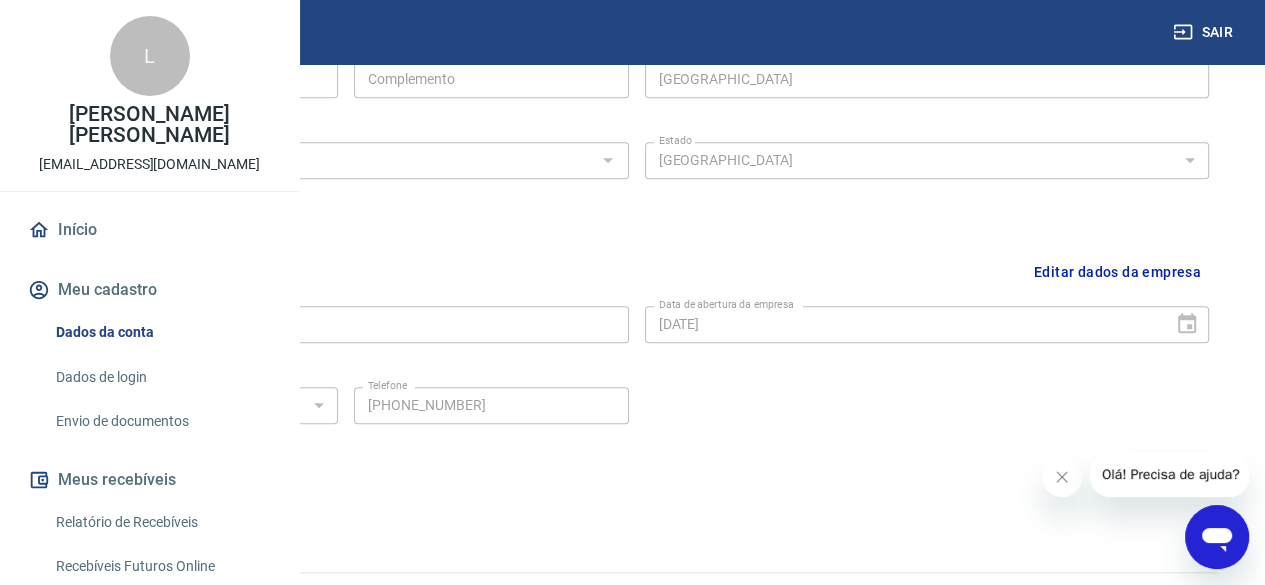 scroll, scrollTop: 856, scrollLeft: 0, axis: vertical 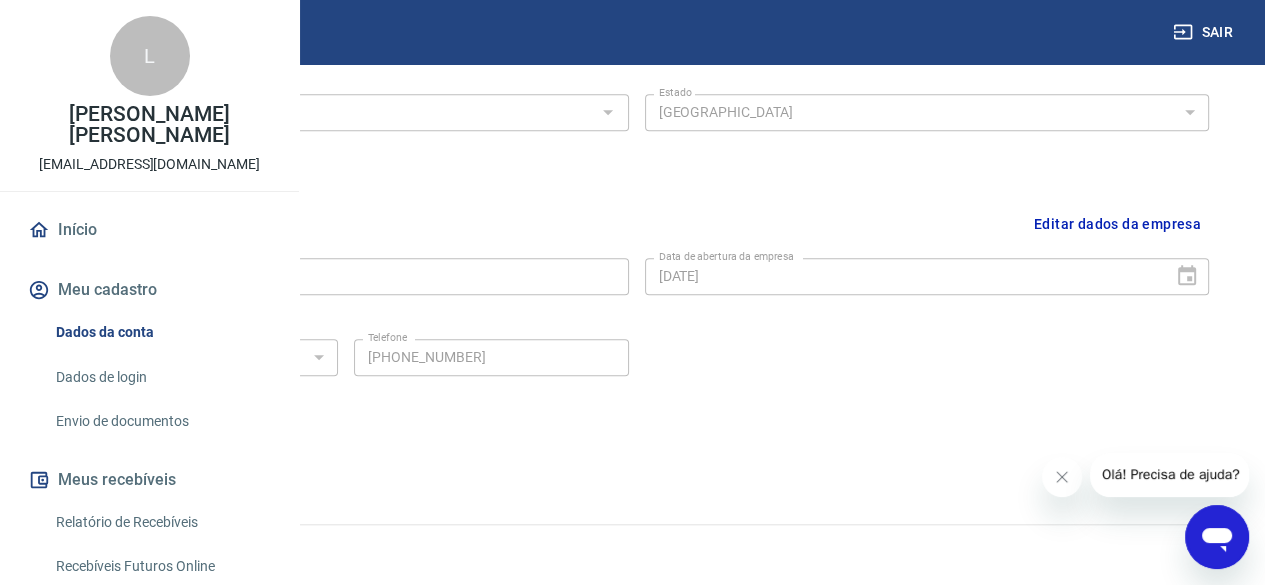 click on "Início" at bounding box center (149, 230) 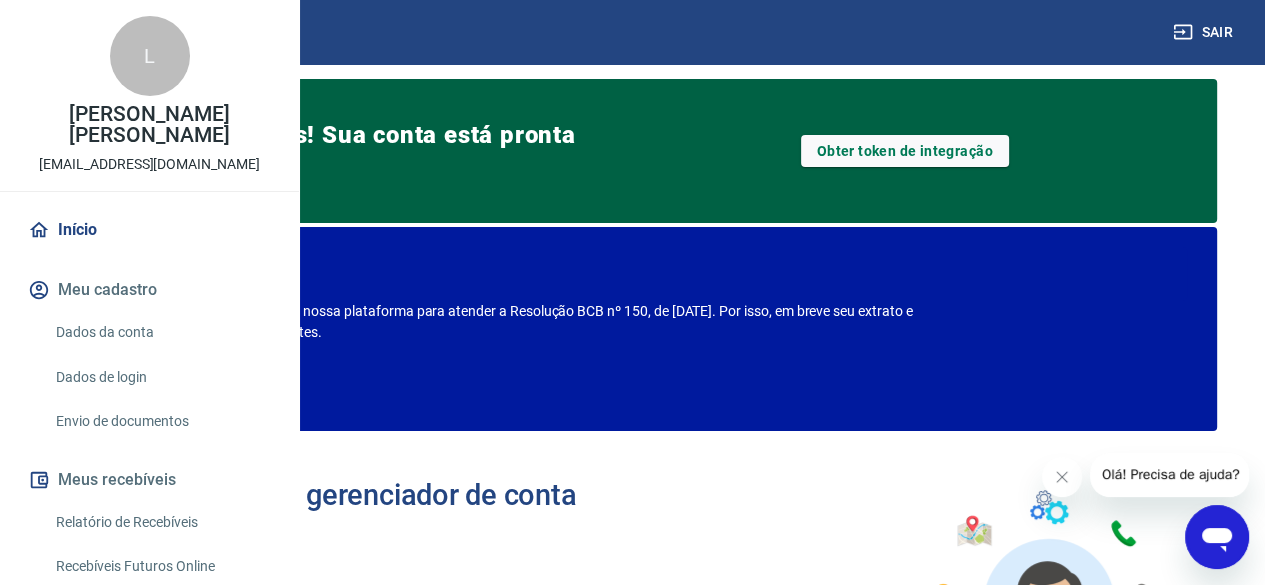 scroll, scrollTop: 0, scrollLeft: 0, axis: both 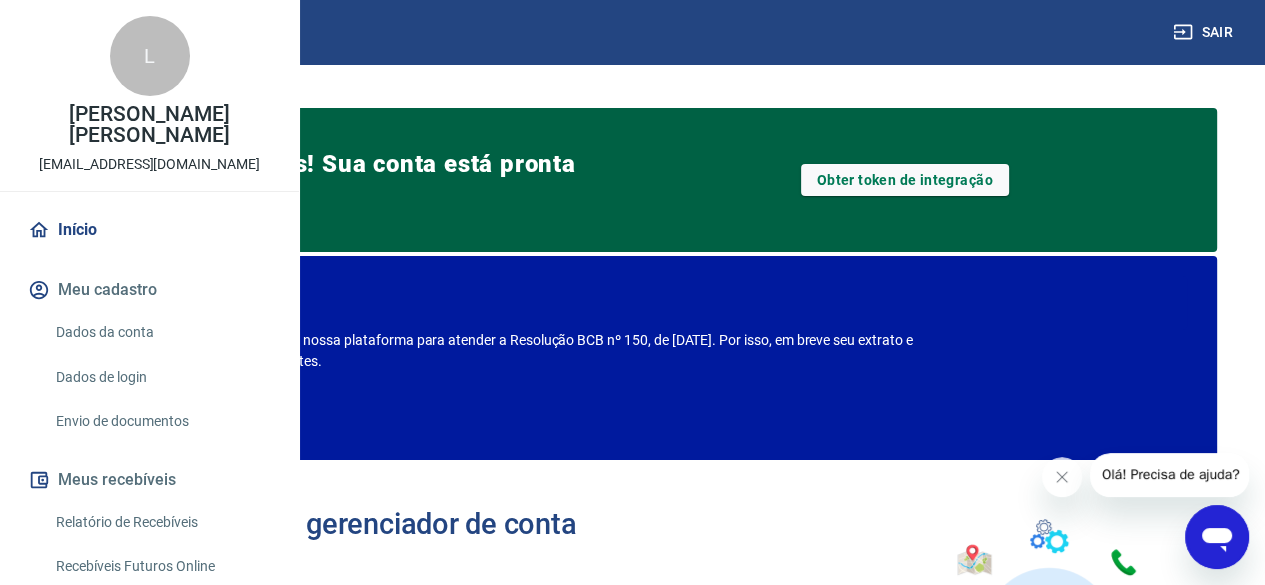 click on "Confira o que muda" at bounding box center (171, 416) 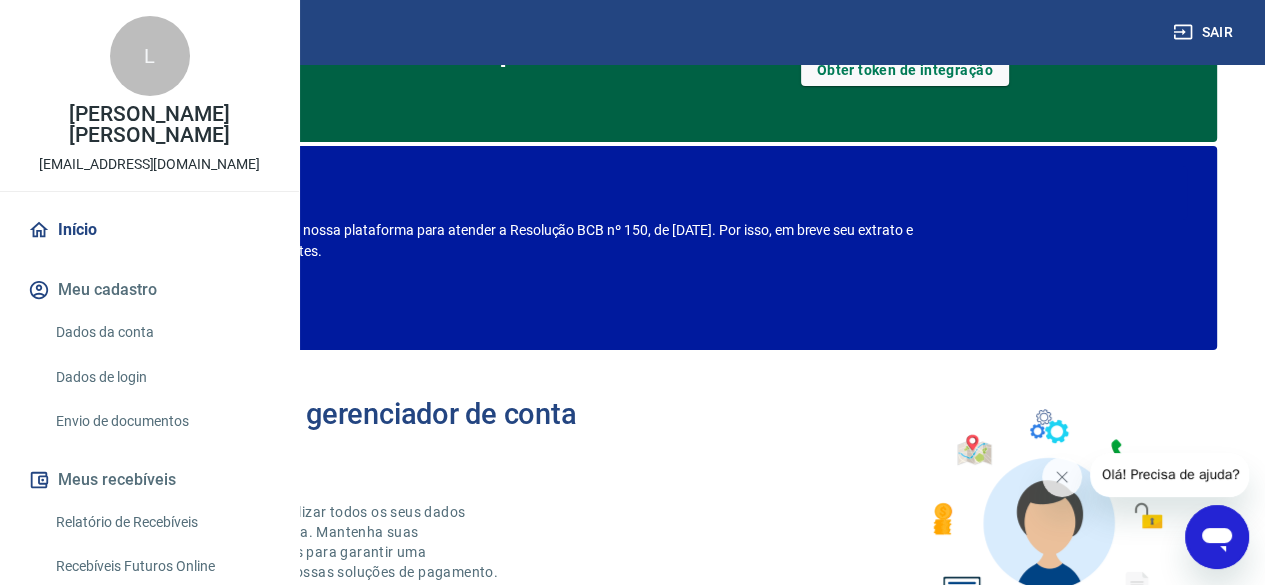 scroll, scrollTop: 0, scrollLeft: 0, axis: both 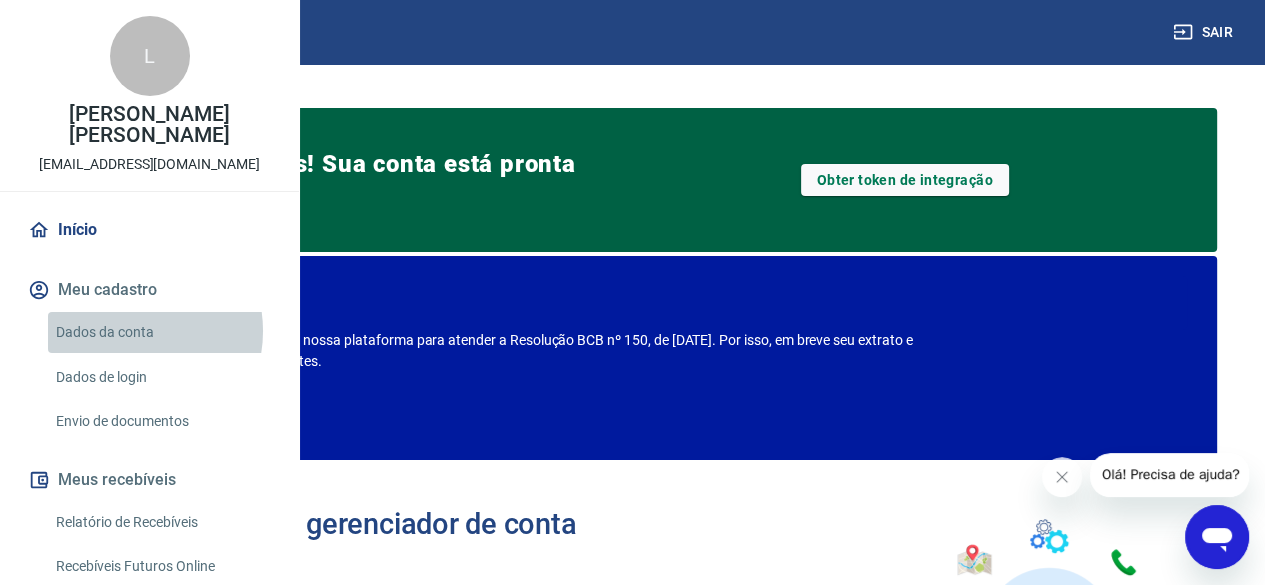 click on "Dados da conta" at bounding box center (161, 332) 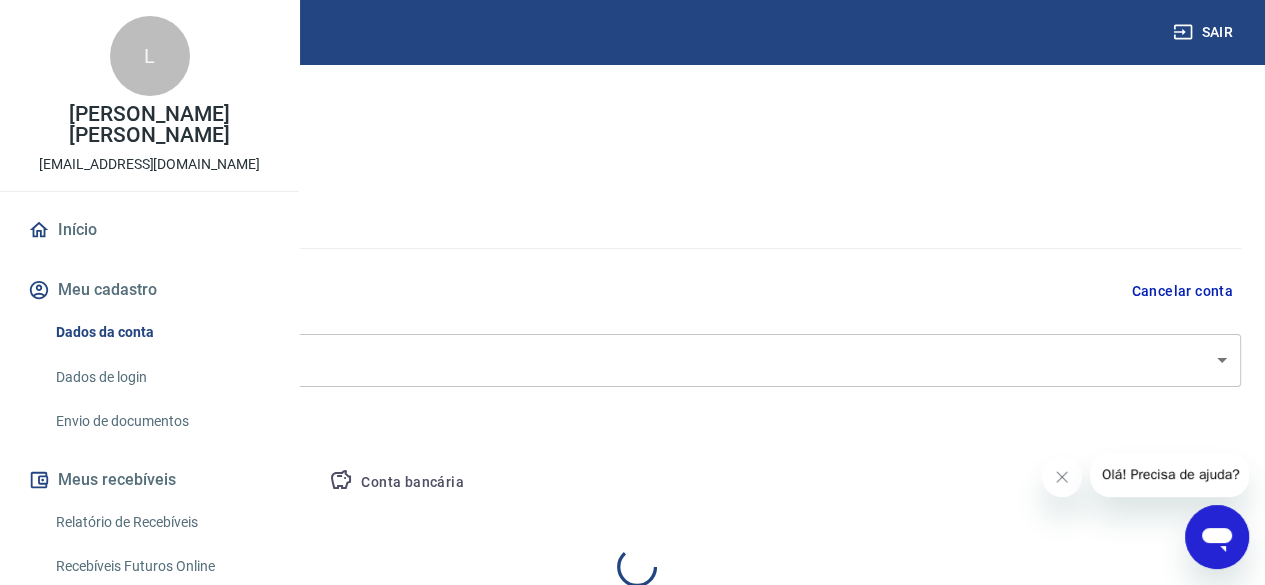 select on "PR" 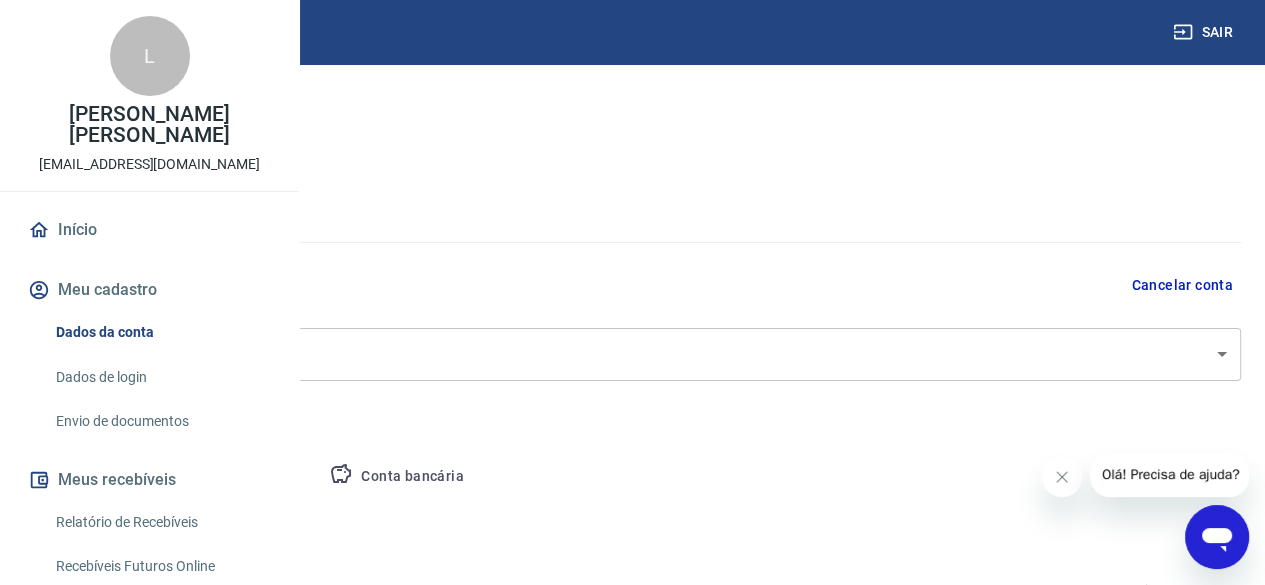 scroll, scrollTop: 0, scrollLeft: 0, axis: both 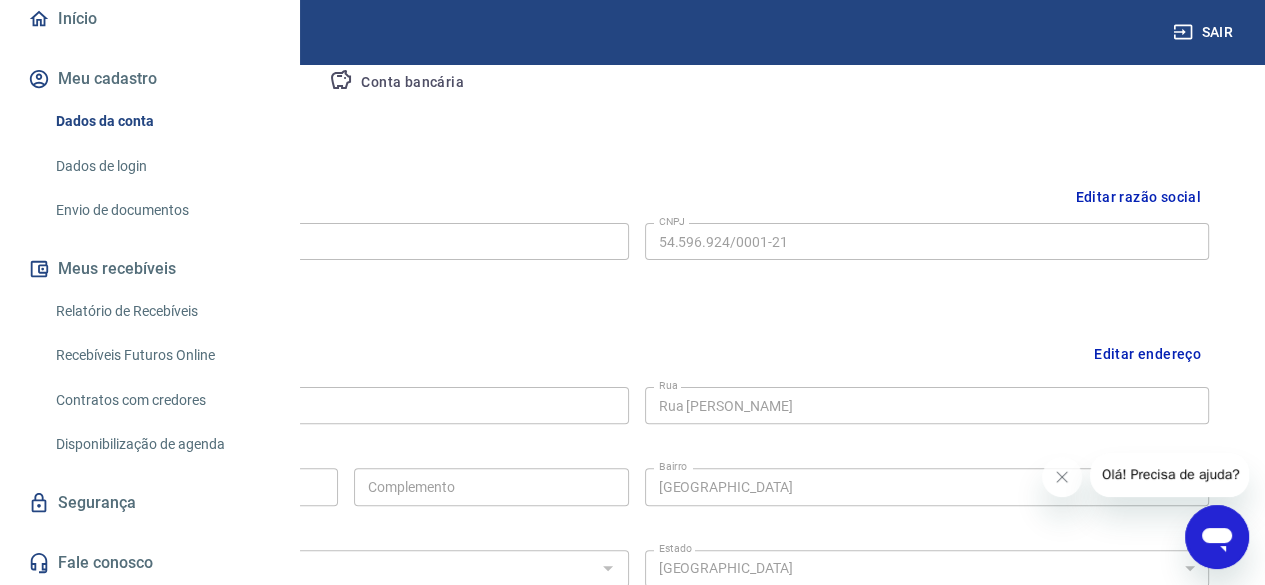 click on "Segurança" at bounding box center (149, 503) 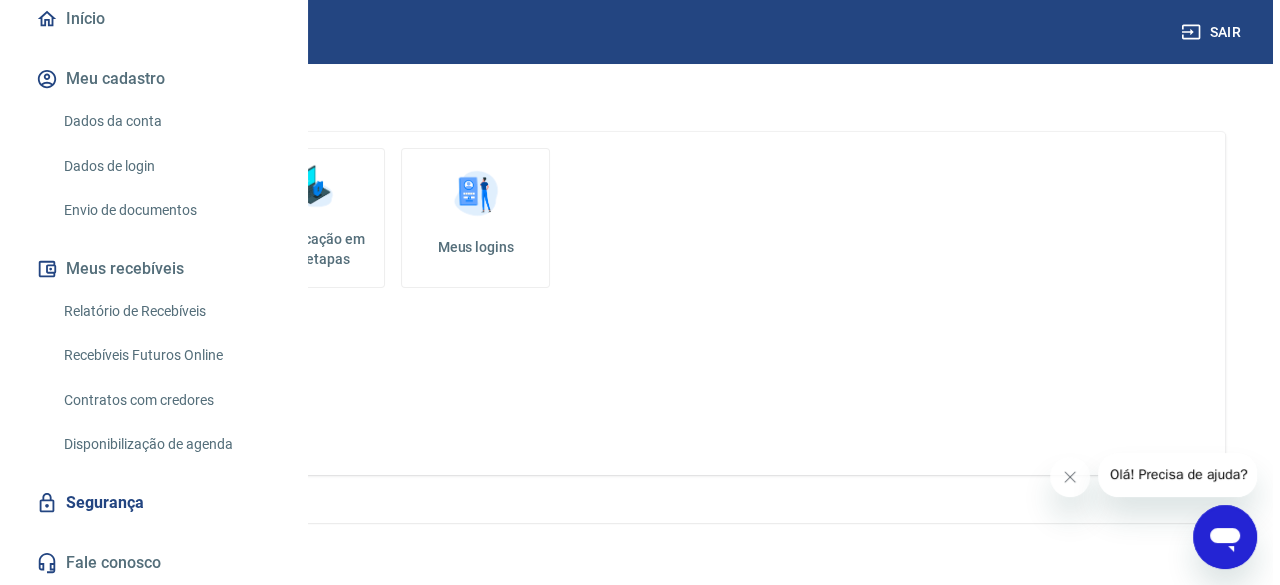 scroll, scrollTop: 0, scrollLeft: 0, axis: both 